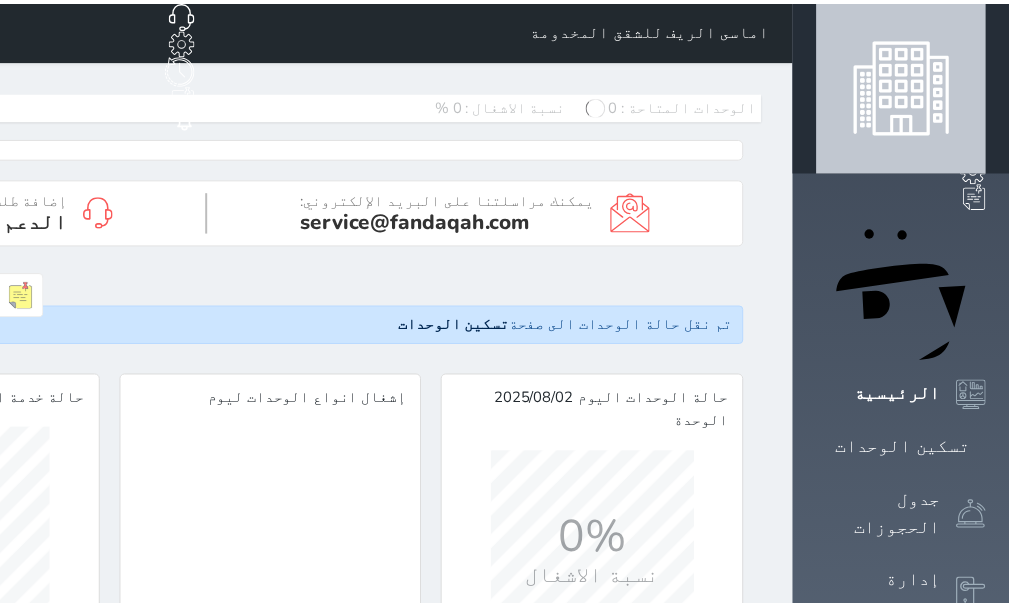 scroll, scrollTop: 0, scrollLeft: 0, axis: both 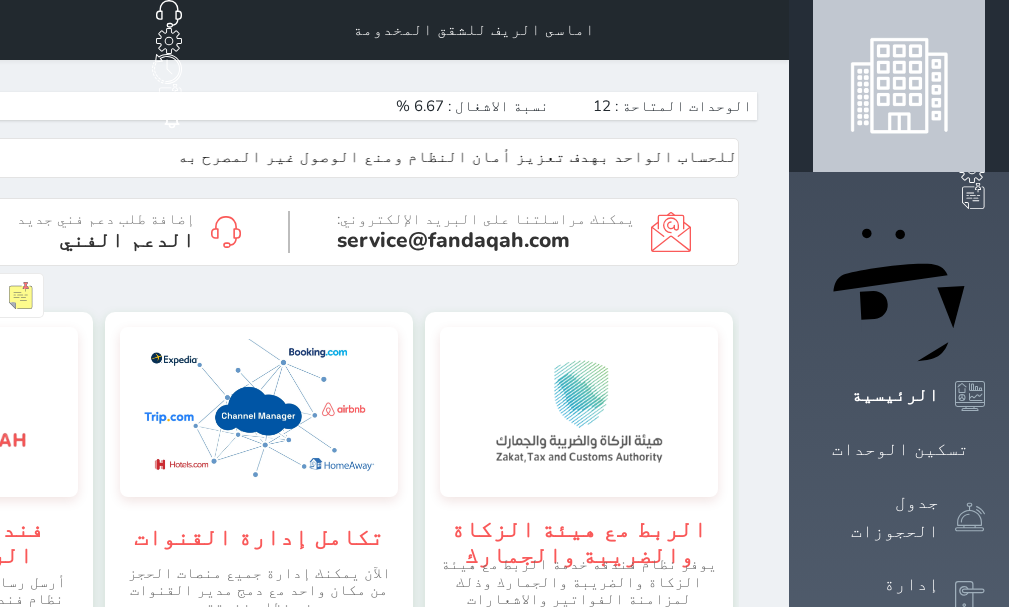 click on "[FIRST]" at bounding box center [-221, 30] 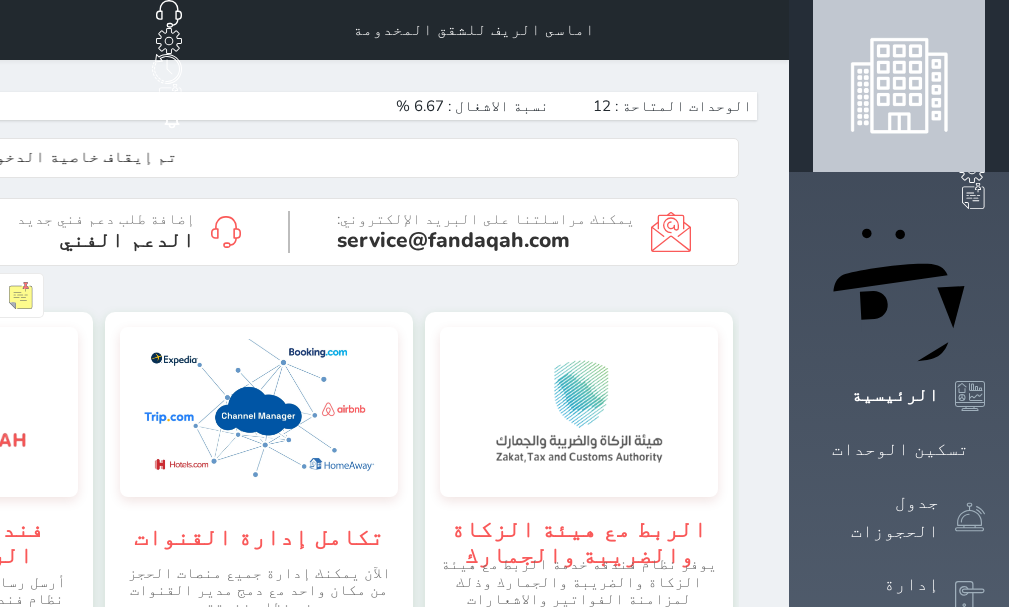 click on "English" at bounding box center (-220, 192) 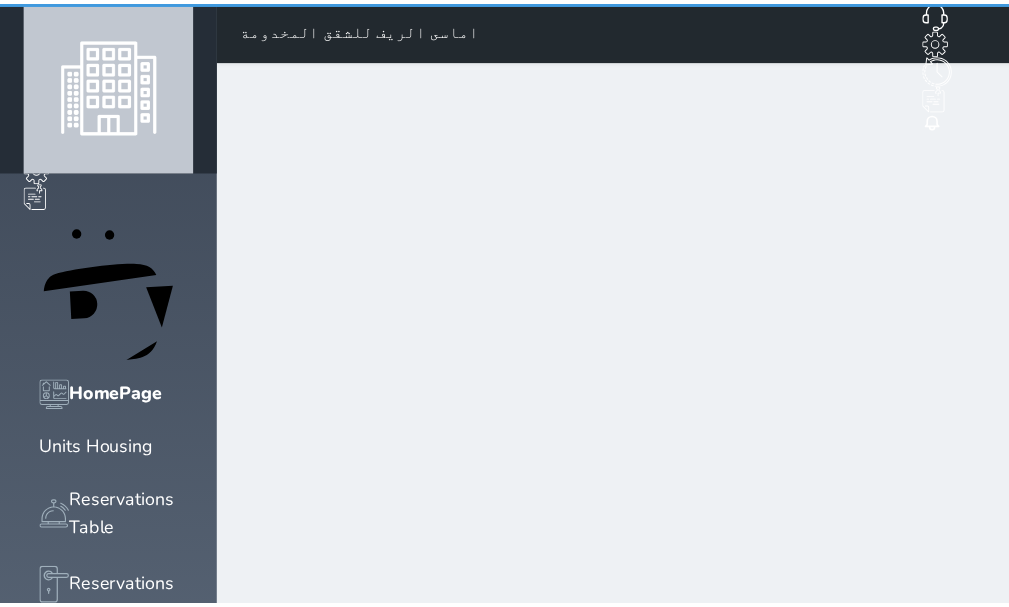 scroll, scrollTop: 0, scrollLeft: 0, axis: both 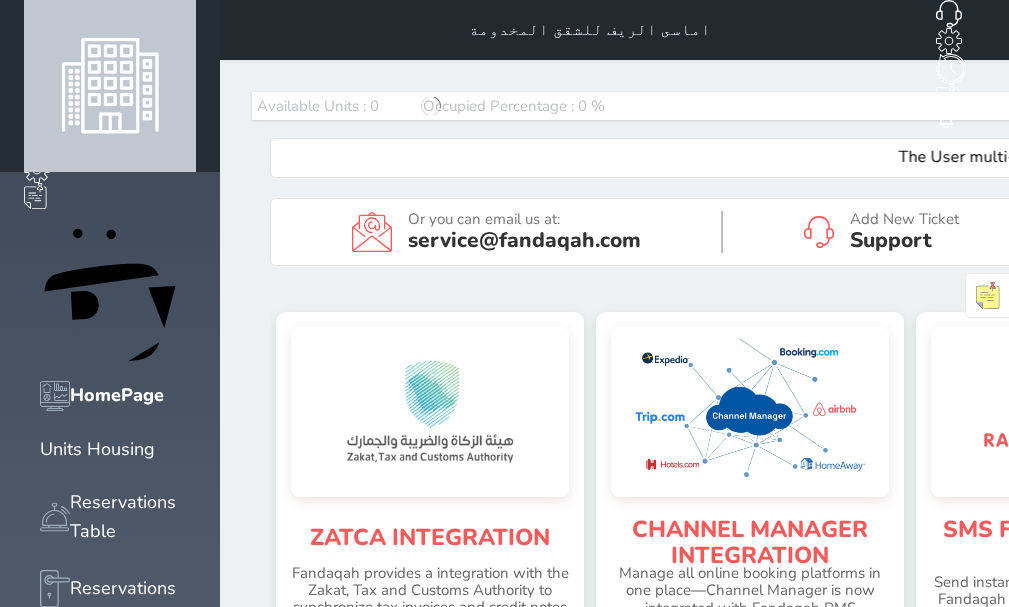 click on "New Booking" at bounding box center (1134, -65) 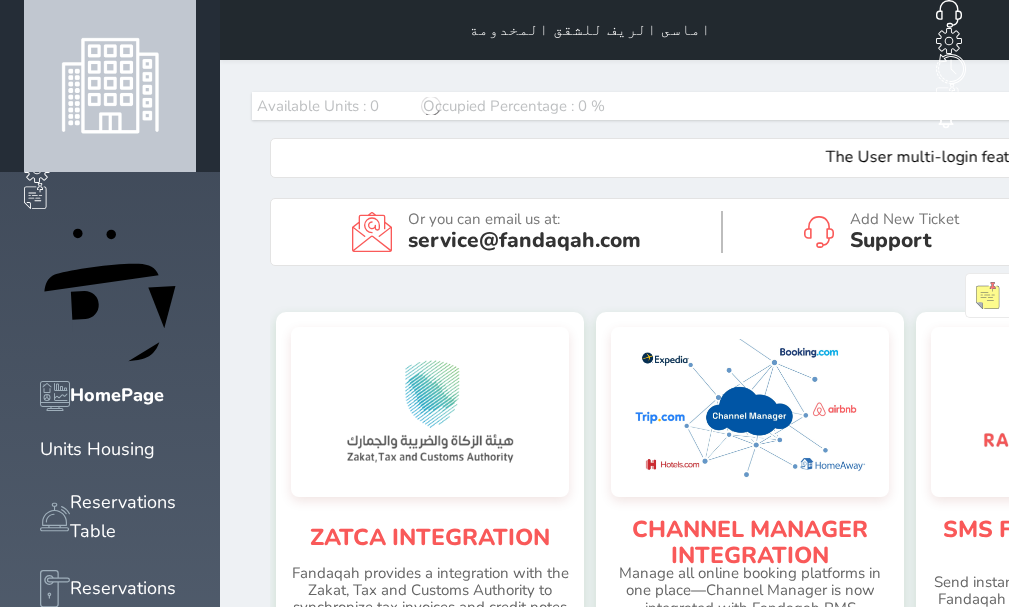 scroll, scrollTop: 0, scrollLeft: 0, axis: both 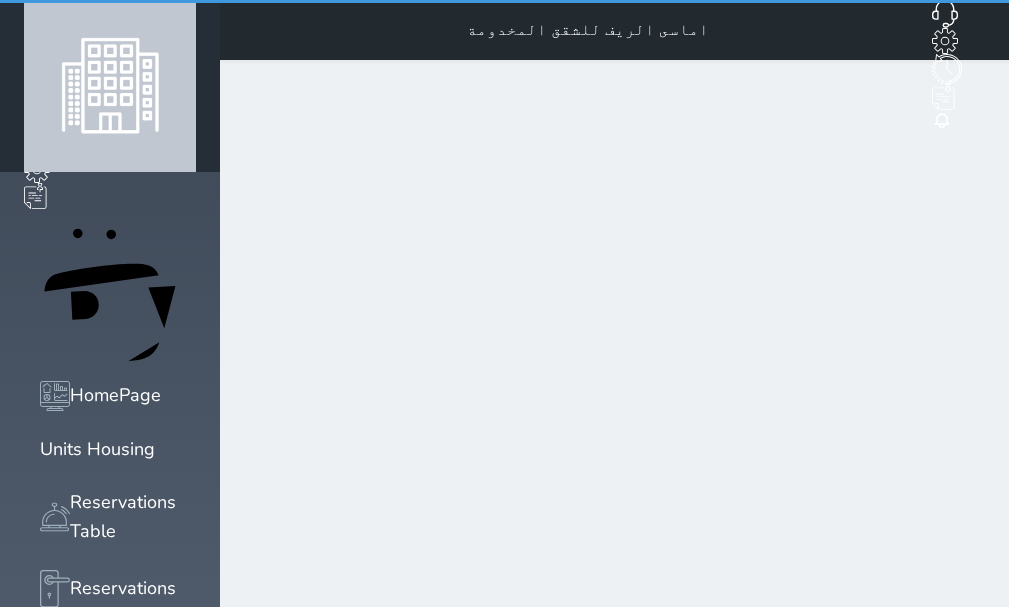 select on "1" 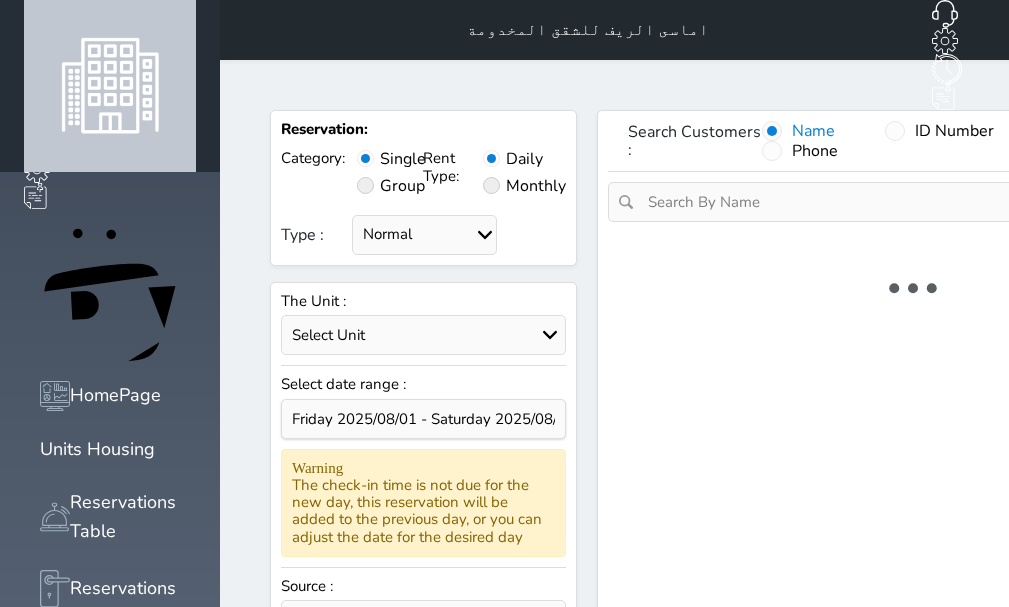 select 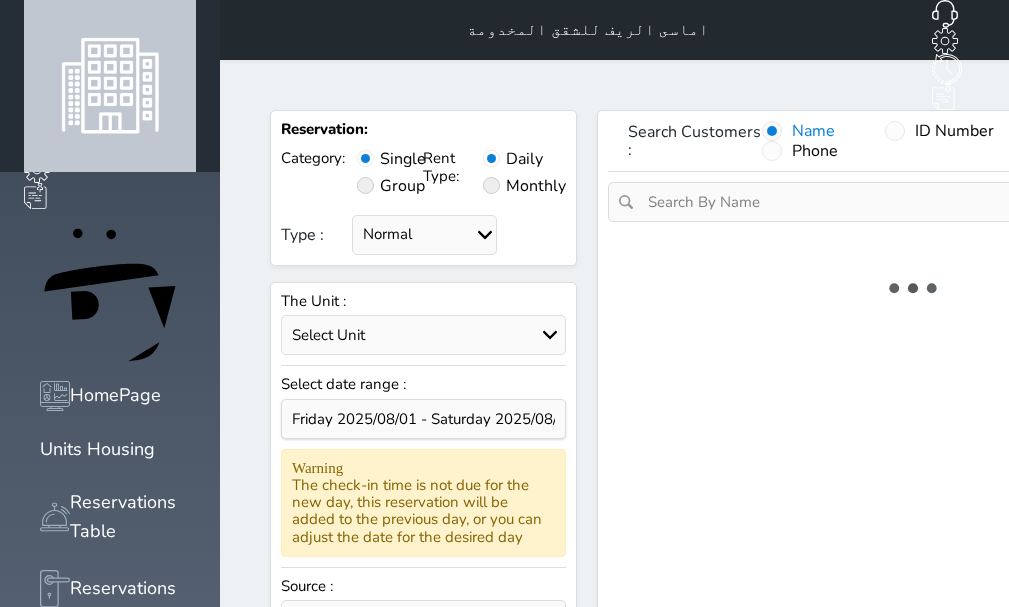 select on "1" 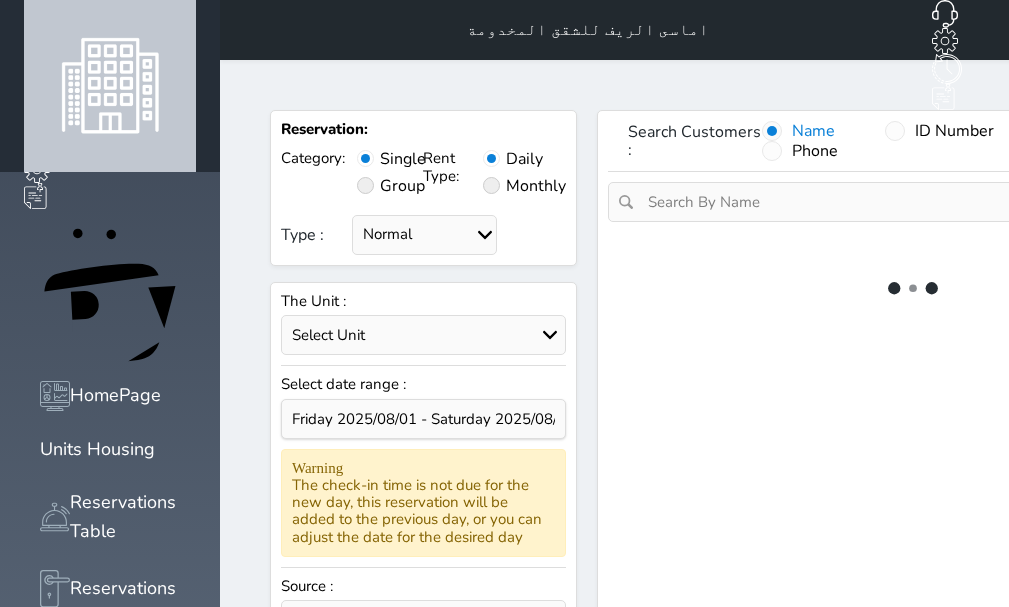 select on "113" 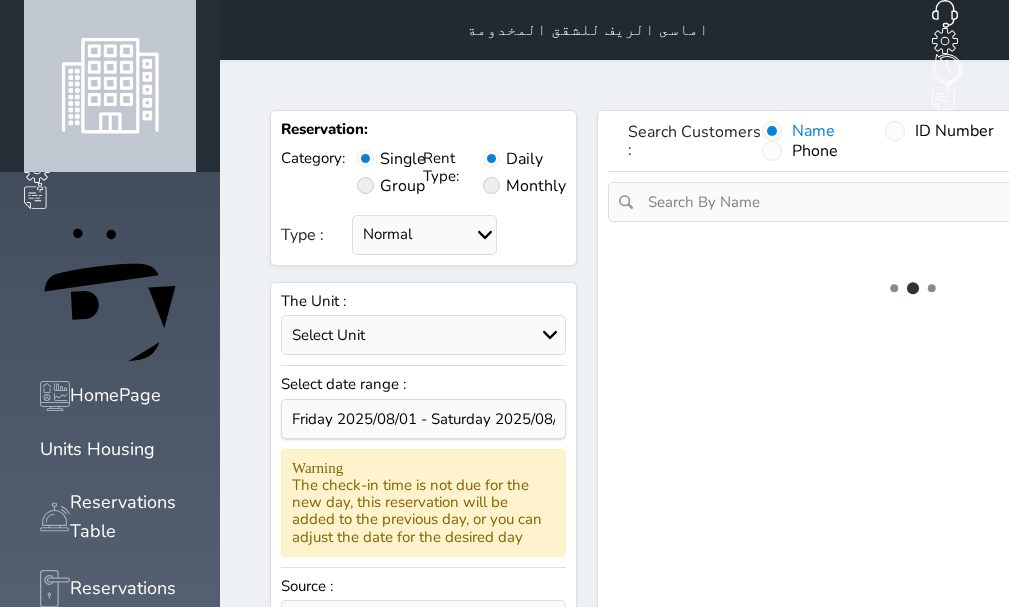select on "1" 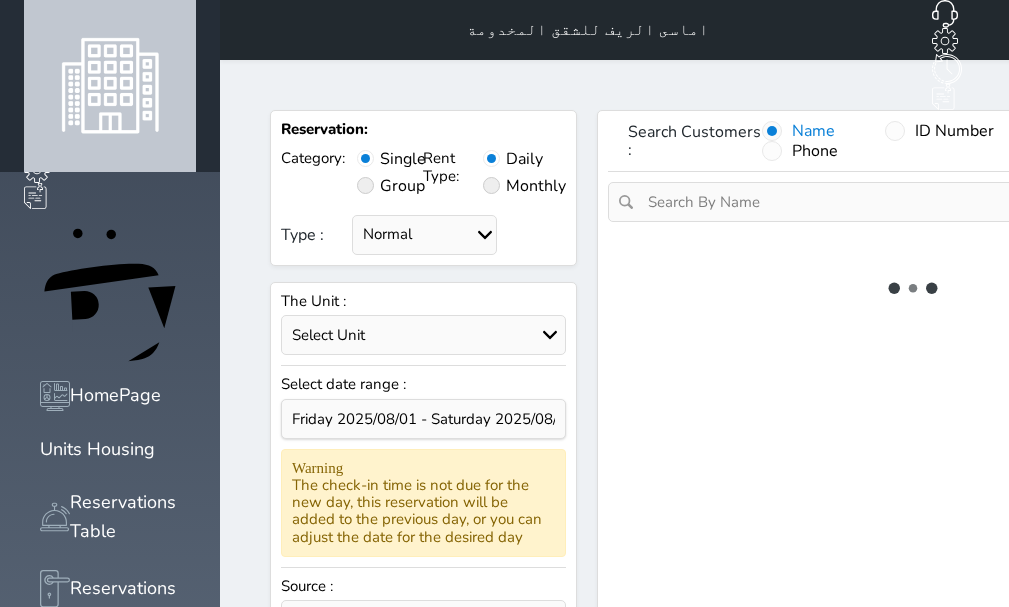 select 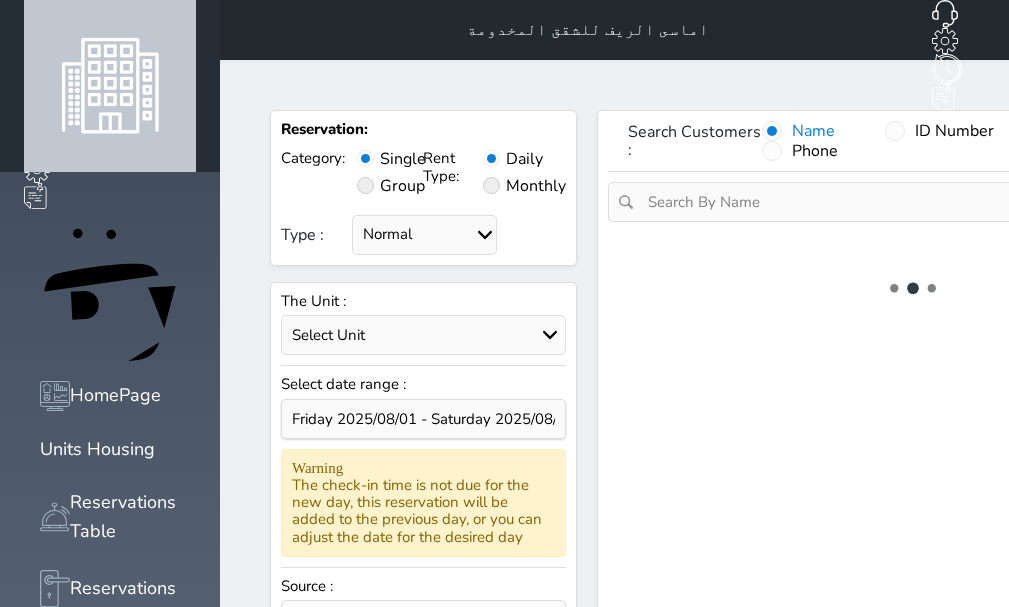 select on "7" 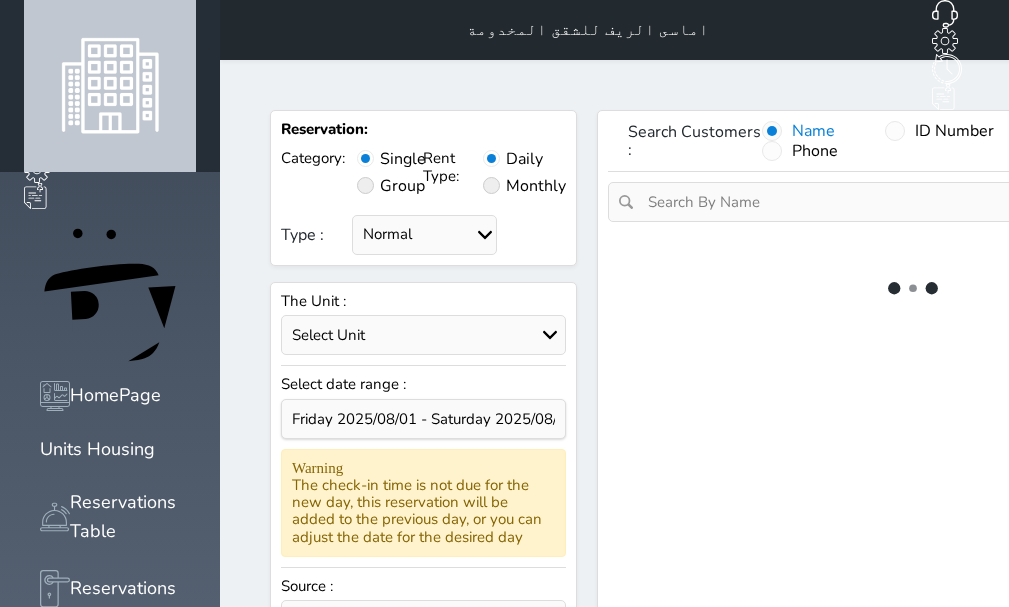 select 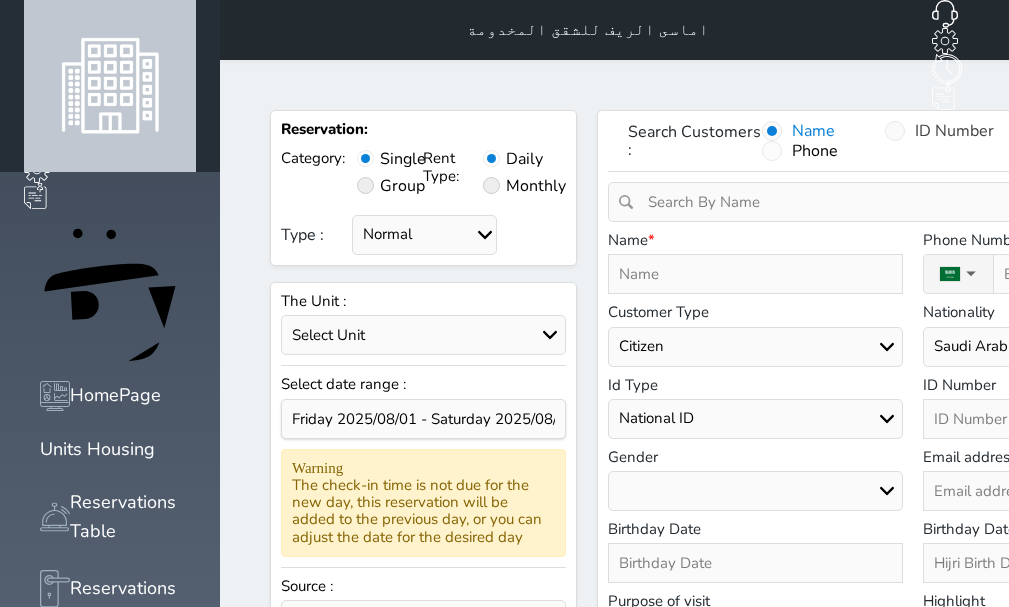 click on "ID Number" at bounding box center [954, 131] 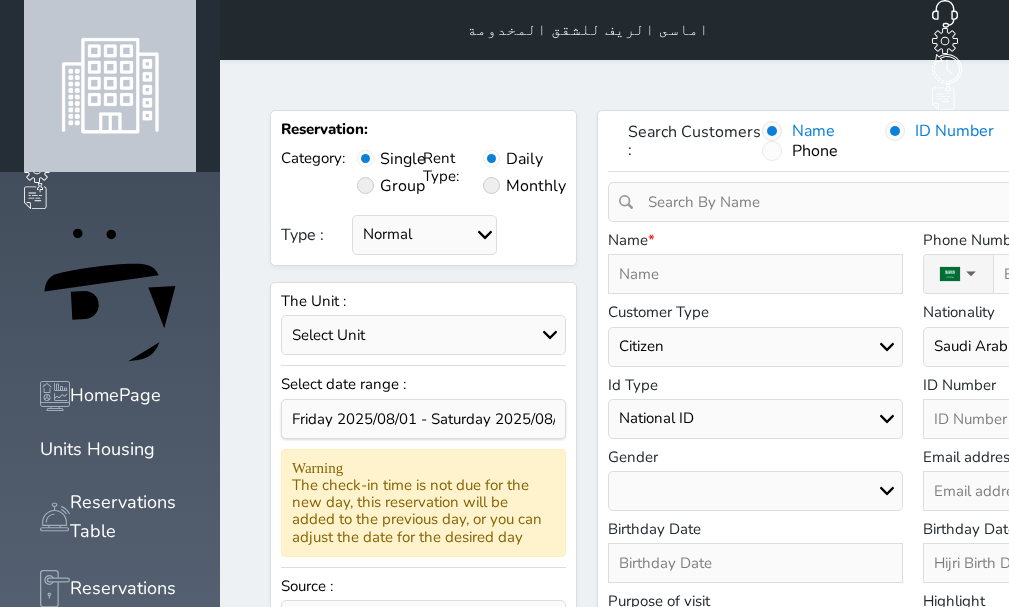 select 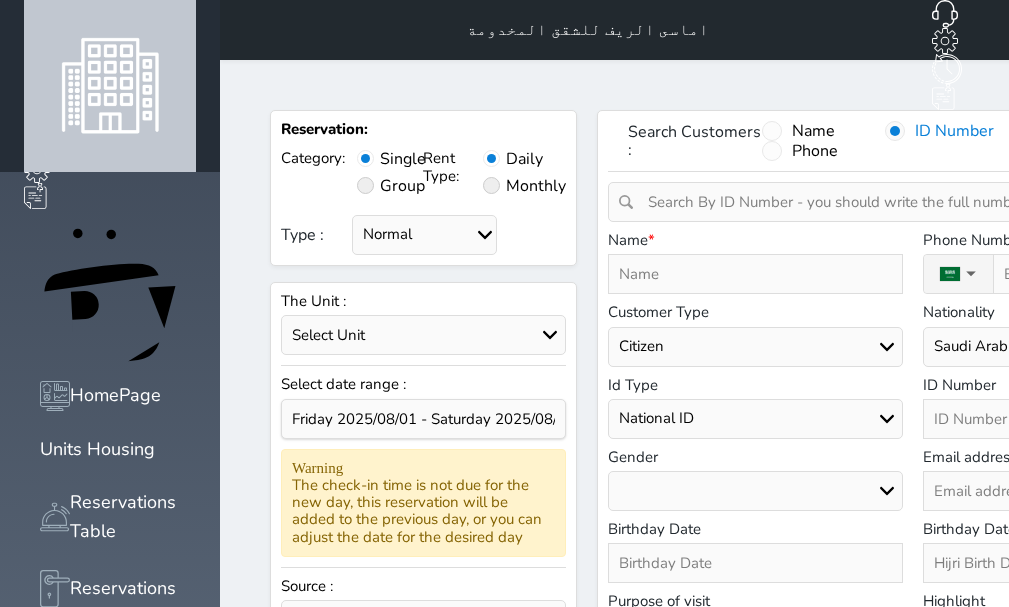 click at bounding box center [920, 202] 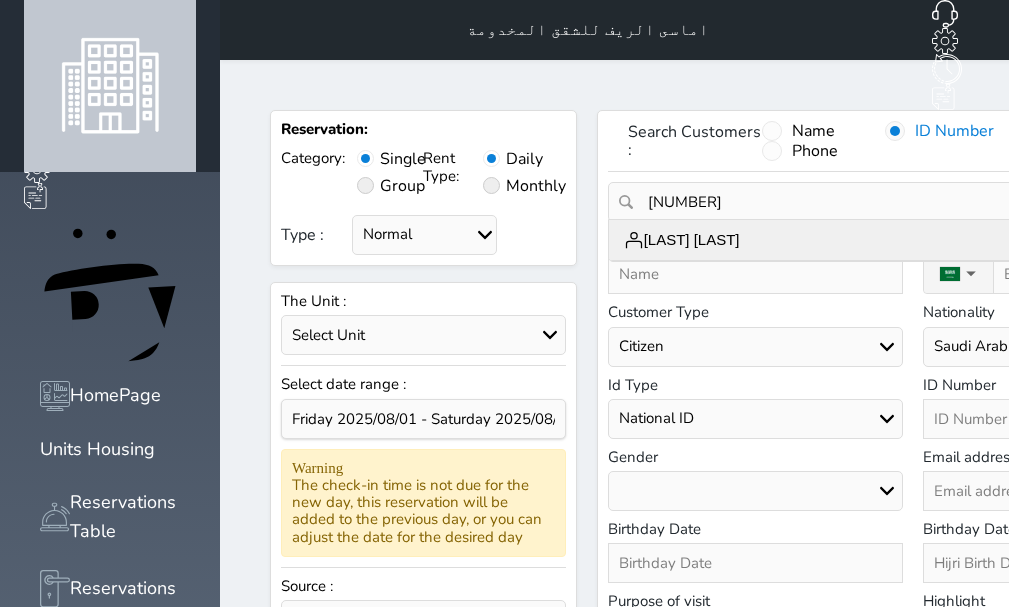 click on "[LAST] [LAST]   +966[PHONE]" at bounding box center [913, 240] 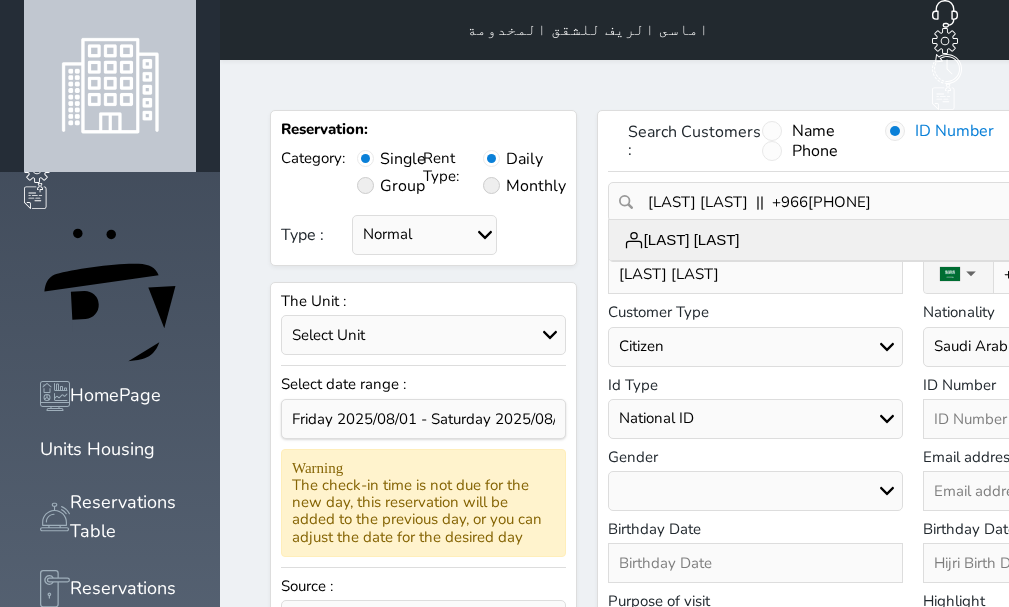 type on "[NUMBER]" 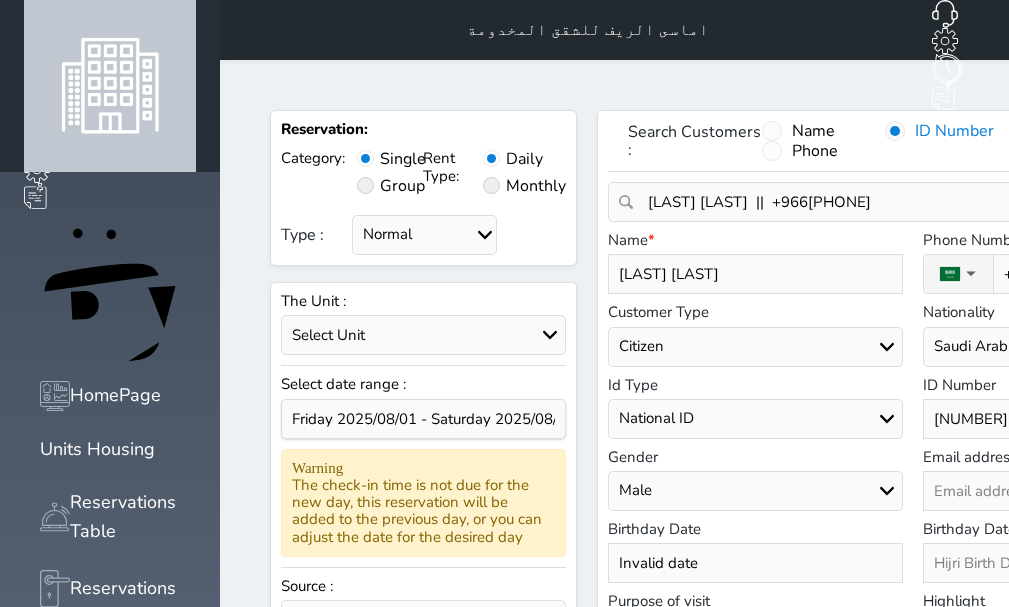 select 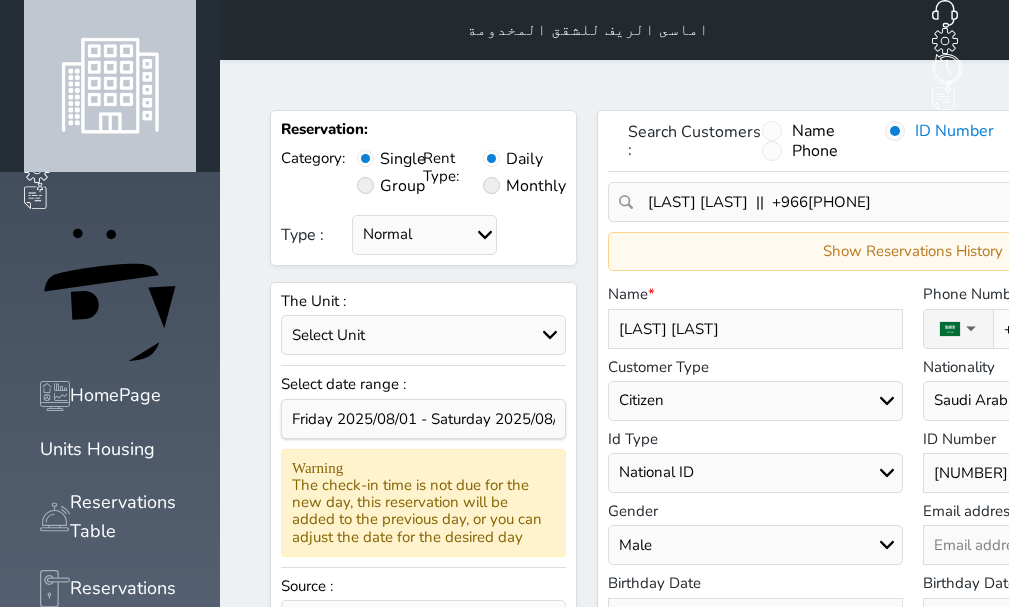 drag, startPoint x: 559, startPoint y: 295, endPoint x: 410, endPoint y: 313, distance: 150.08331 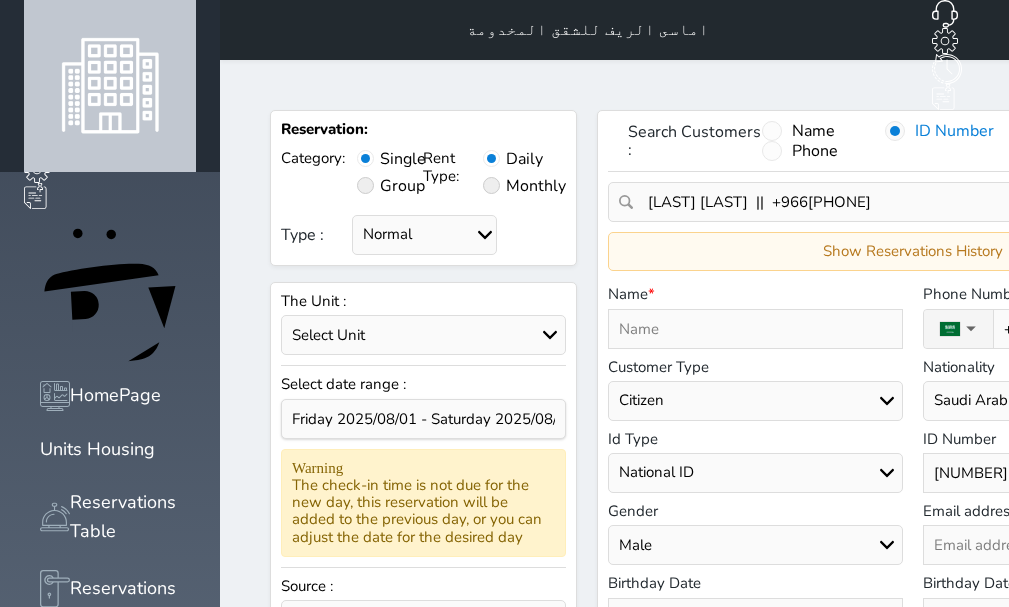 type on "B" 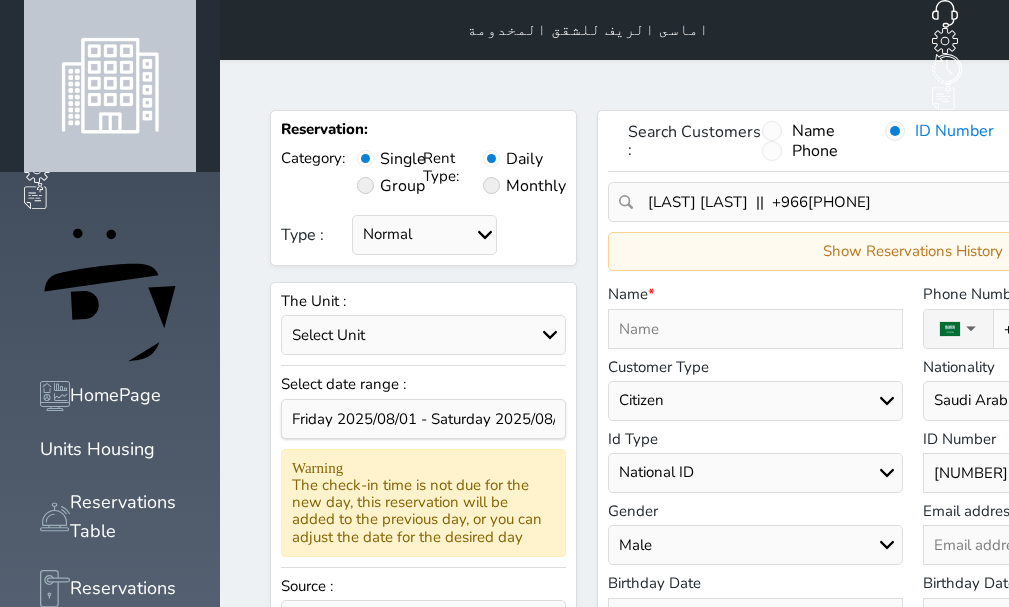 select 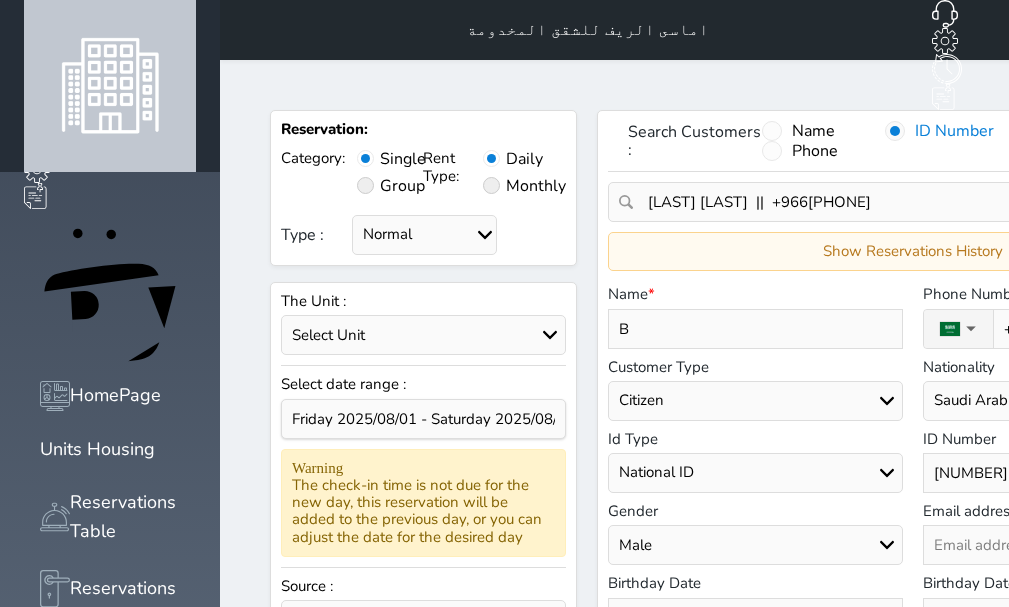 type on "BI" 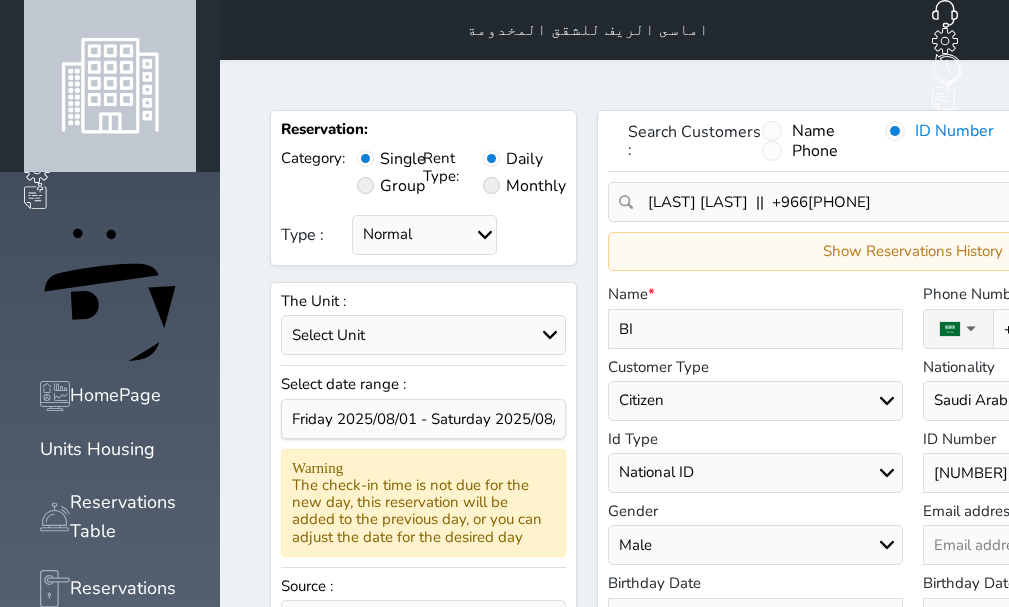 type on "BIN" 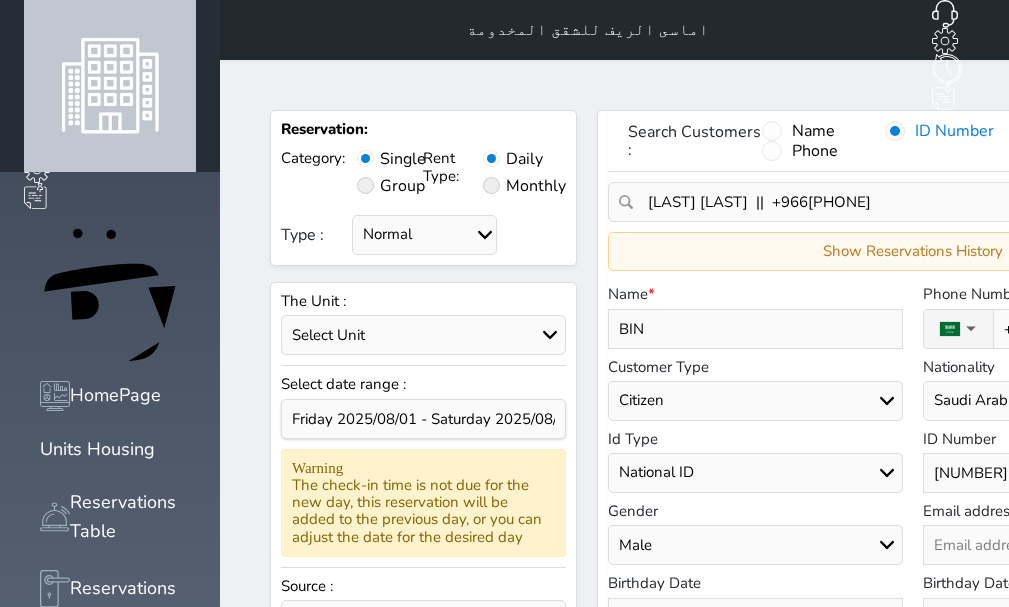 type on "BIN" 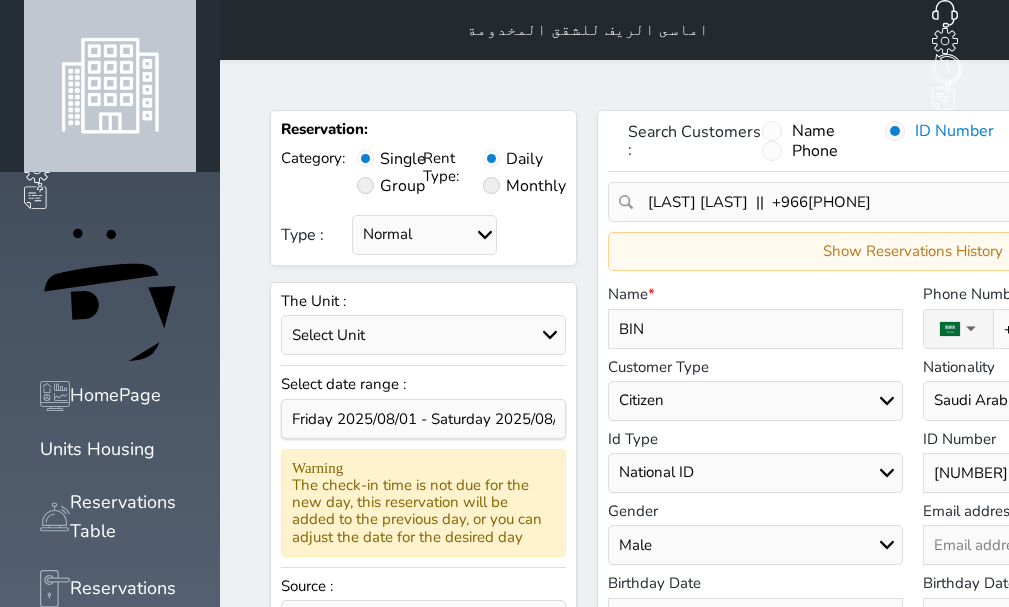 type on "BIN [LAST]" 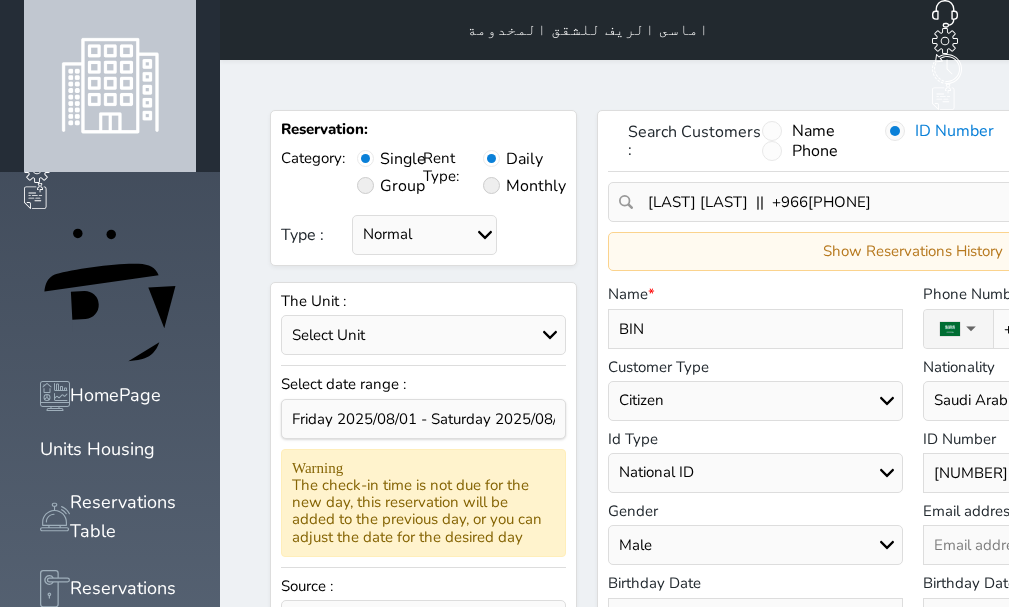 select 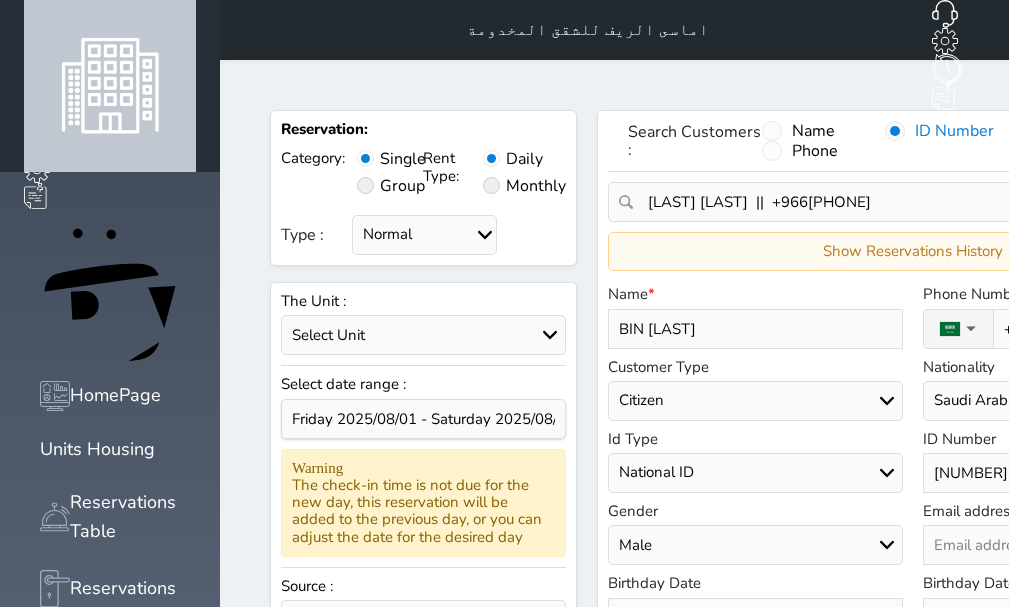 type on "BIN [LAST]" 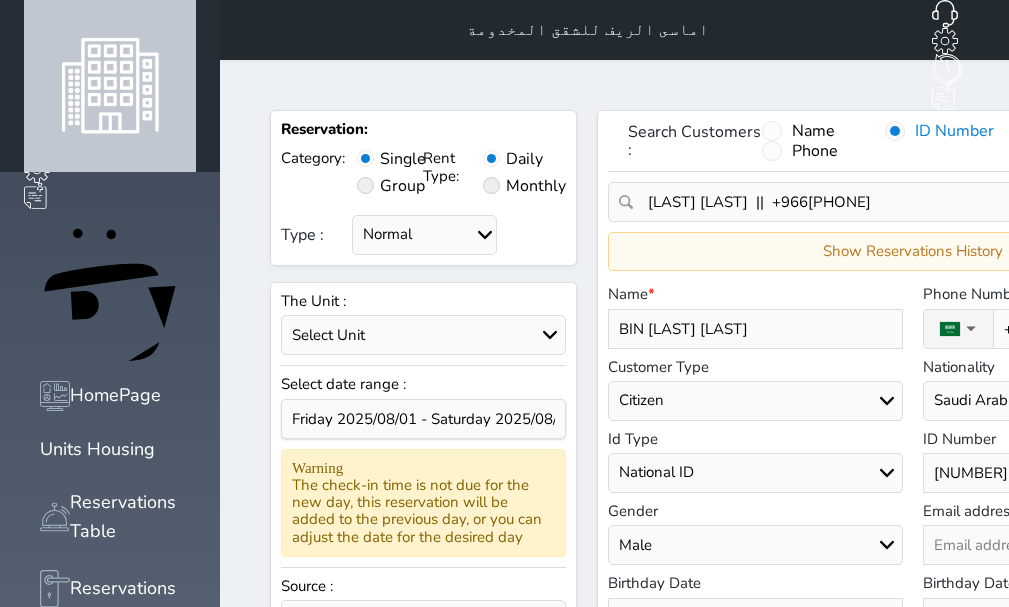 type on "BIN [LAST] [LAST]" 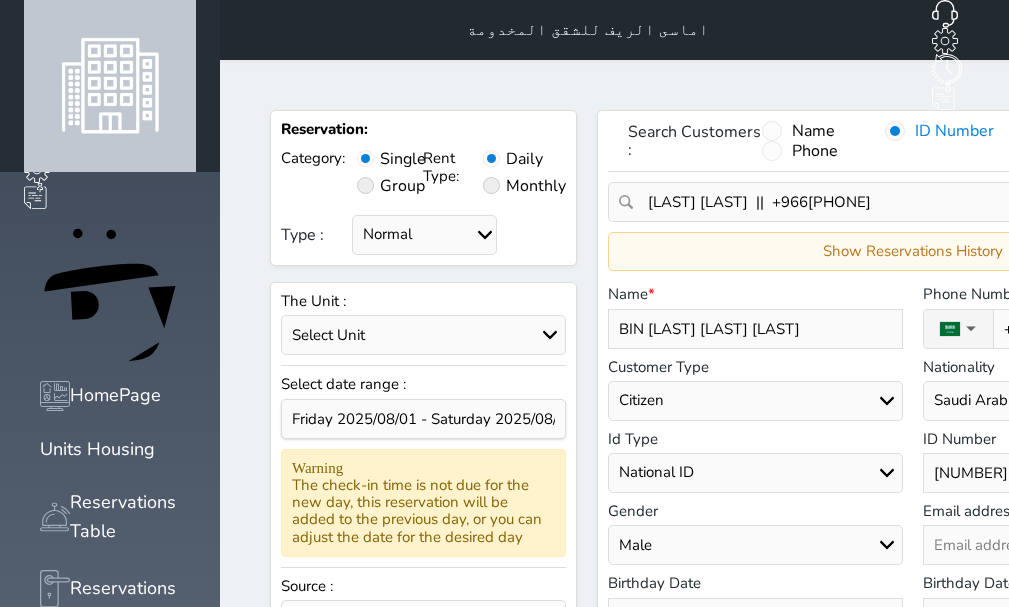 type on "BIN [LAST] [LAST] [LAST]" 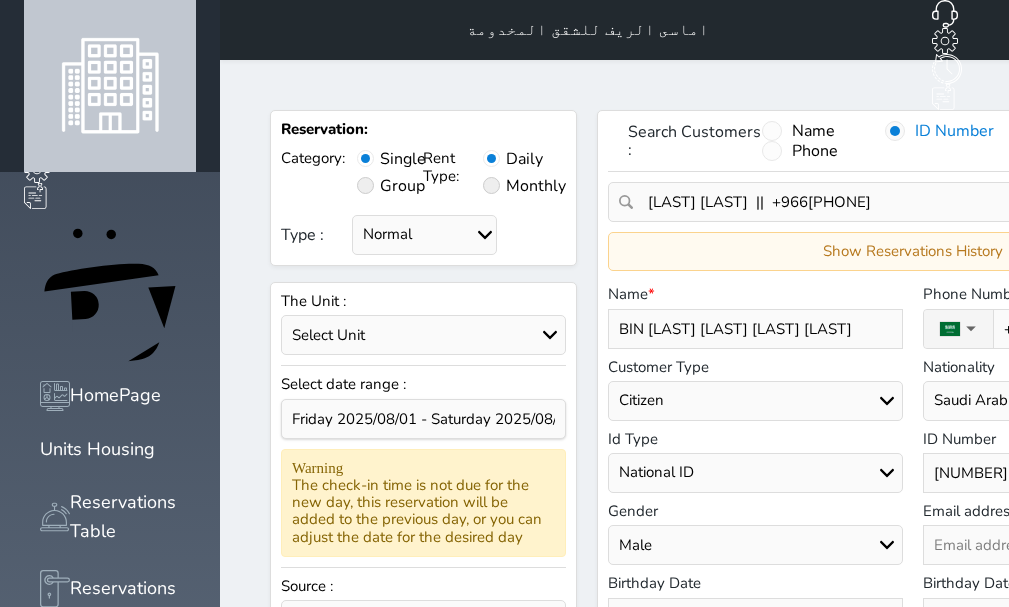 type on "BIN [LAST] [LAST] [LAST] [LAST]" 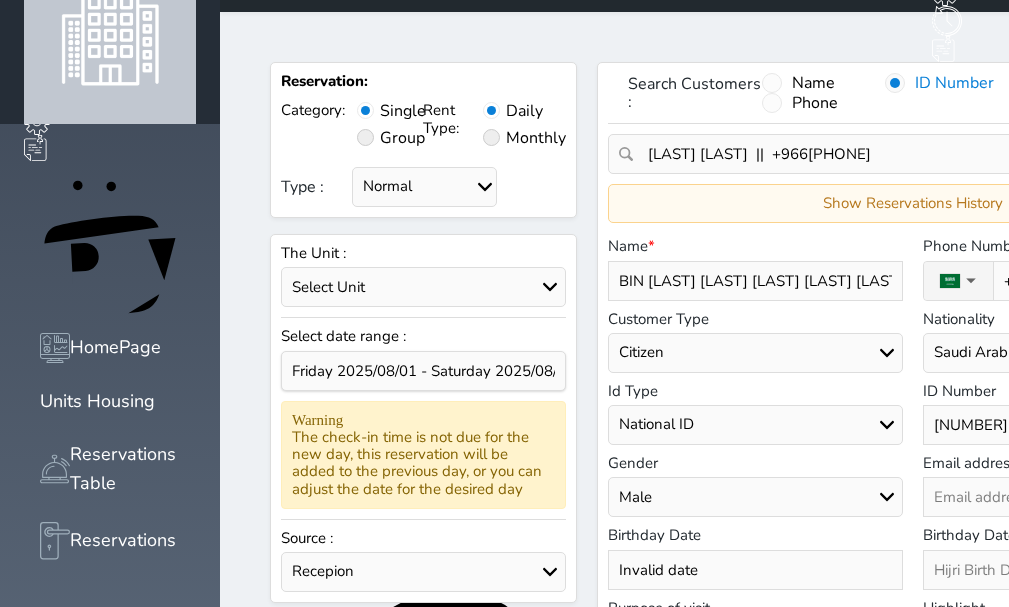 scroll, scrollTop: 100, scrollLeft: 0, axis: vertical 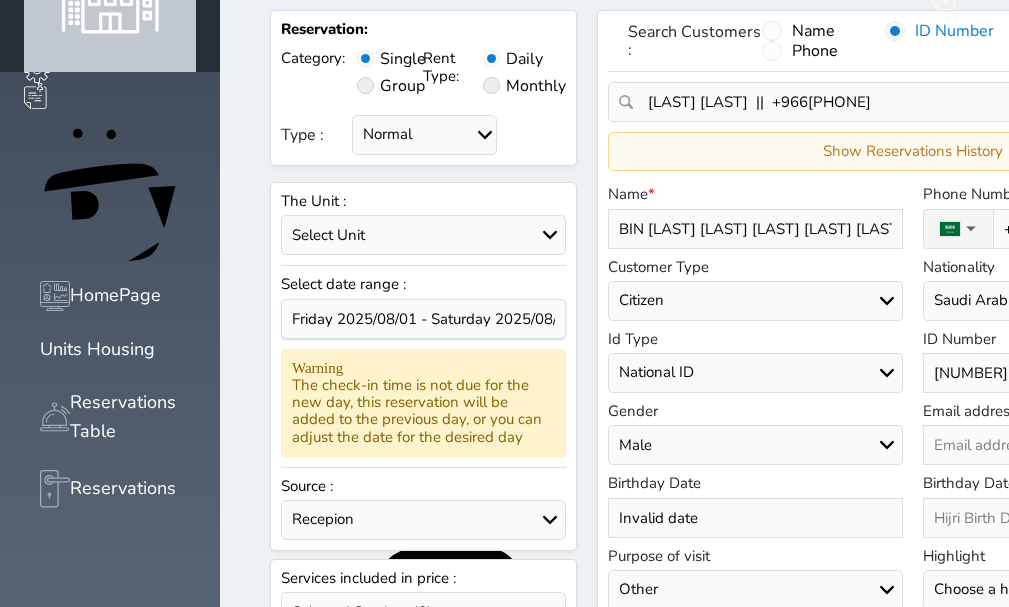 type on "BIN [LAST] [LAST] [LAST] [LAST] [LAST]" 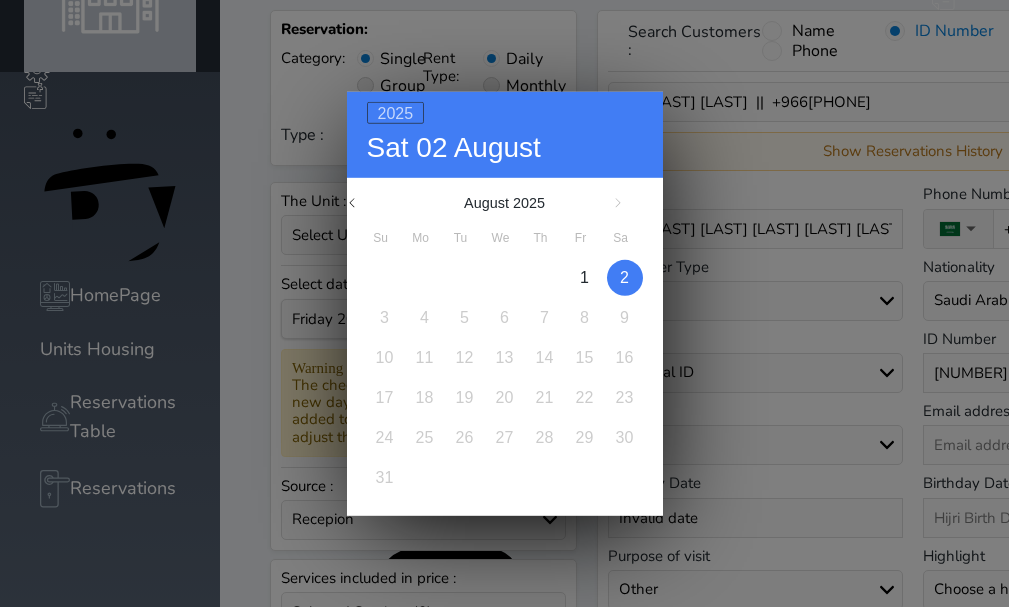 click on "2025" at bounding box center [396, 112] 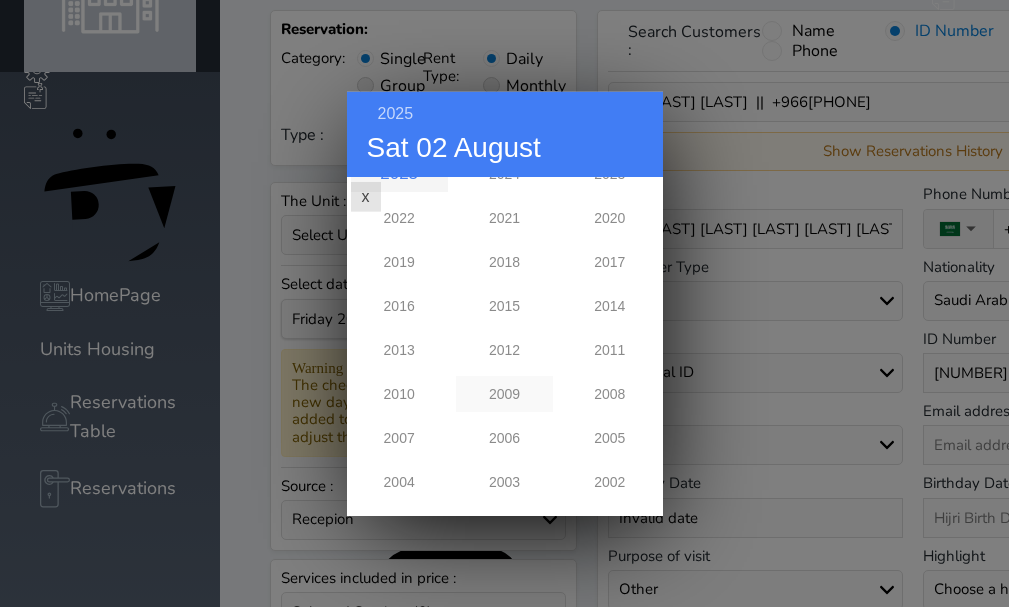 scroll, scrollTop: 100, scrollLeft: 0, axis: vertical 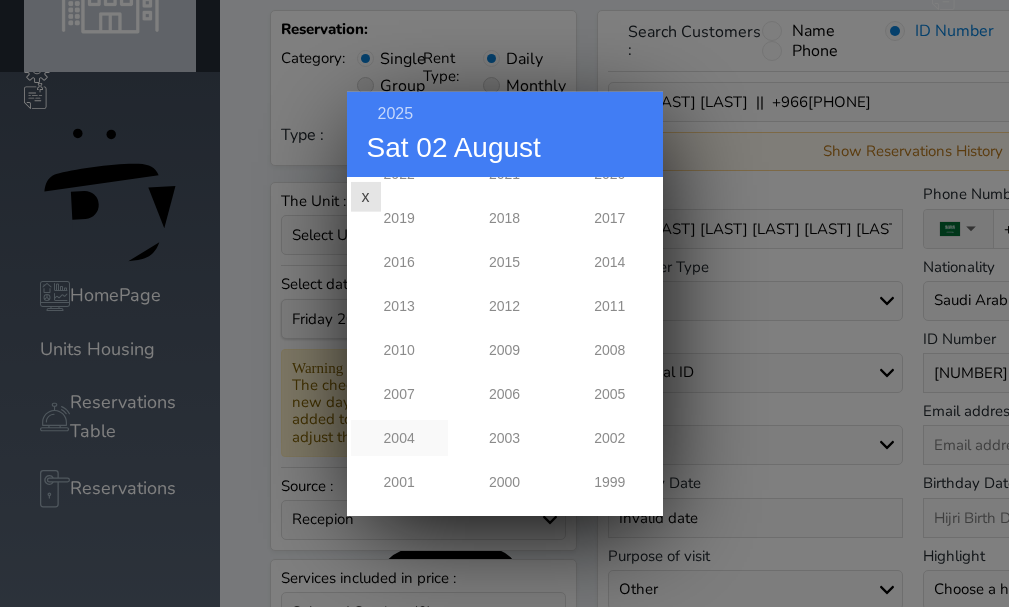 click on "2004" at bounding box center [399, 437] 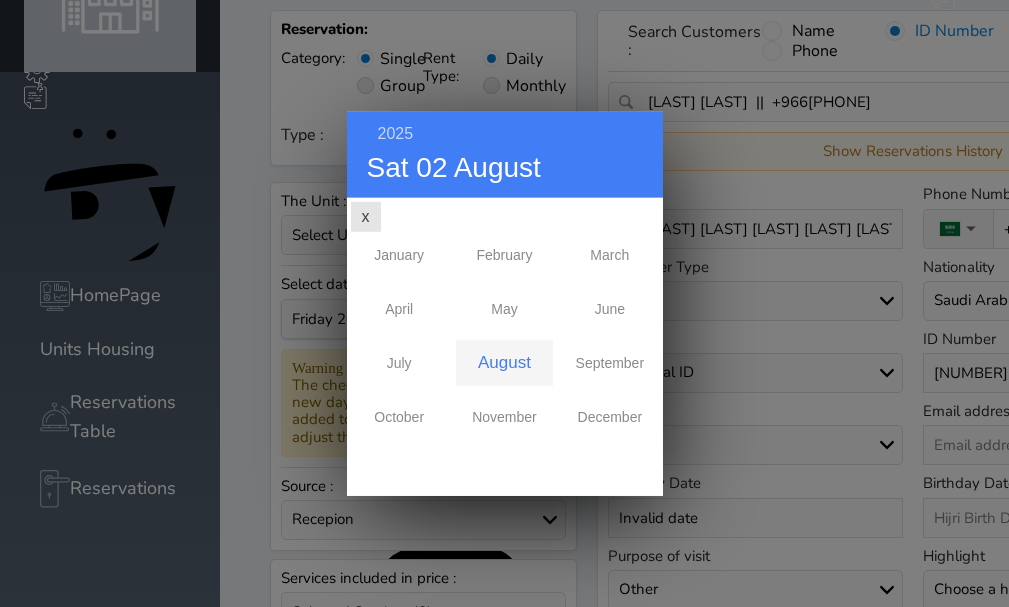 scroll, scrollTop: 0, scrollLeft: 0, axis: both 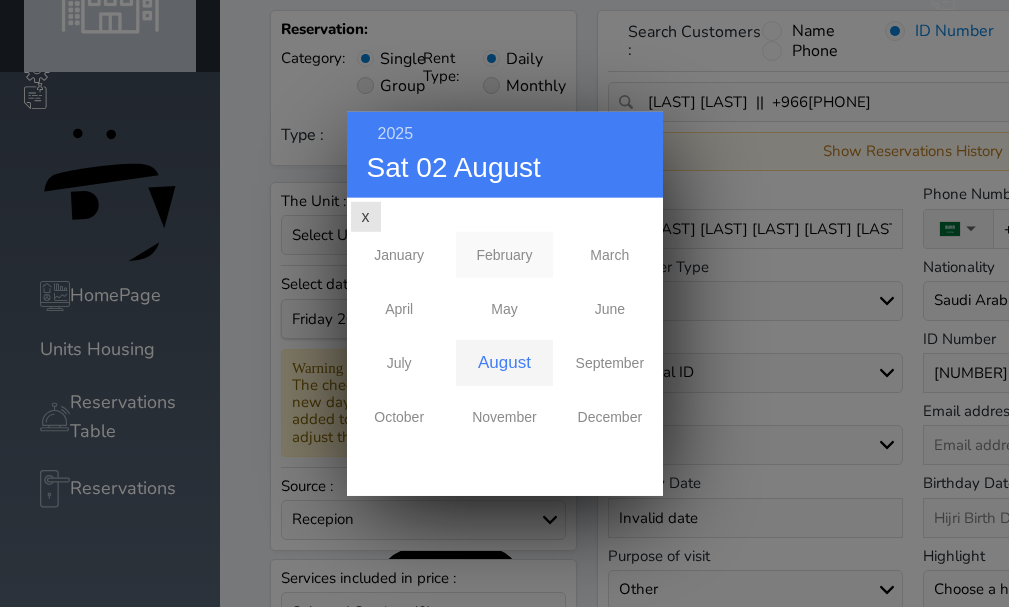 click on "February" at bounding box center [504, 254] 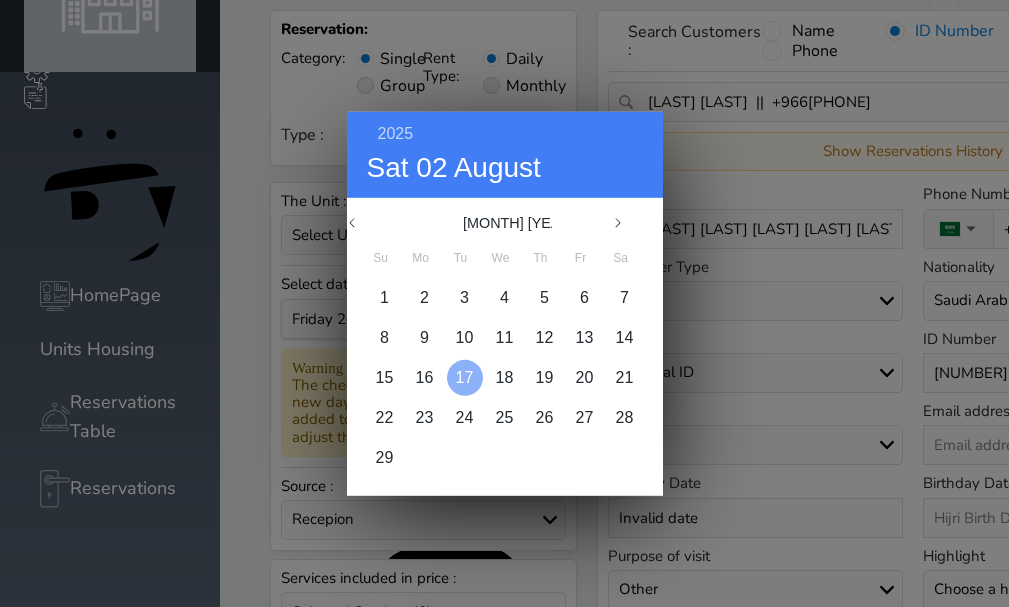 click on "17" at bounding box center (465, 376) 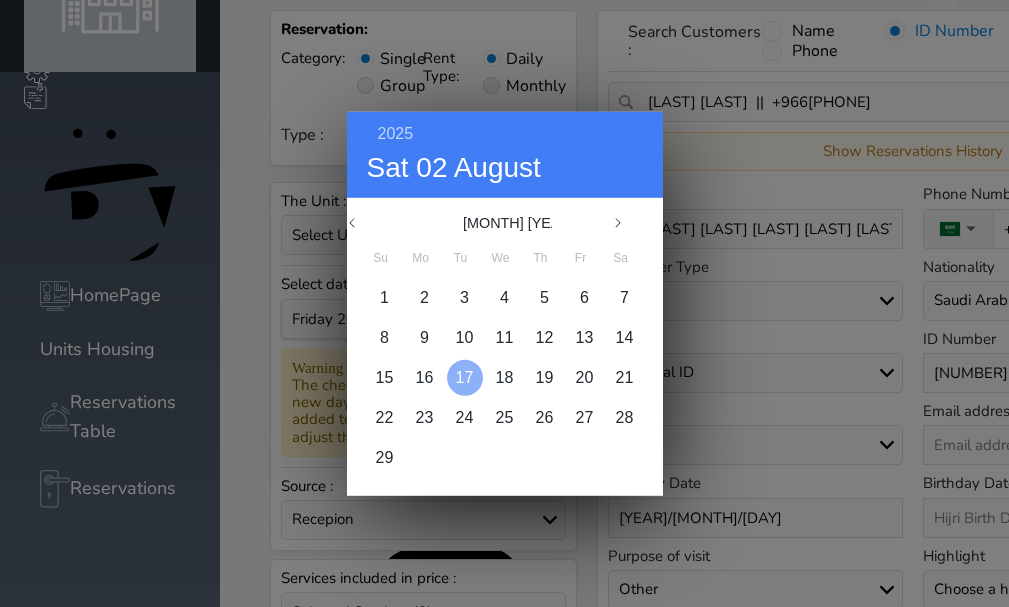 type on "[YEAR]-[MONTH]-[DAY]" 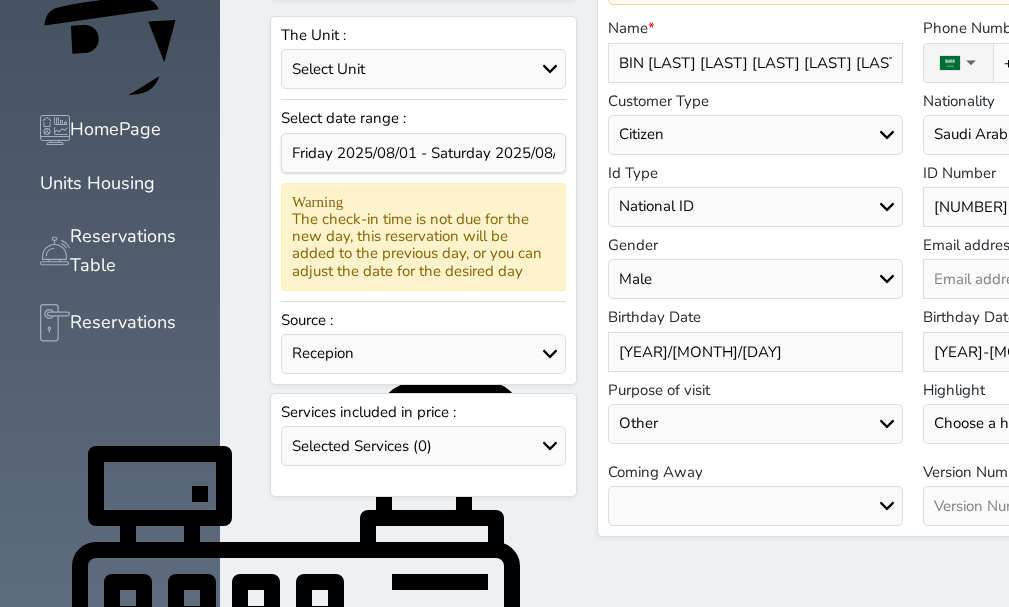 scroll, scrollTop: 300, scrollLeft: 0, axis: vertical 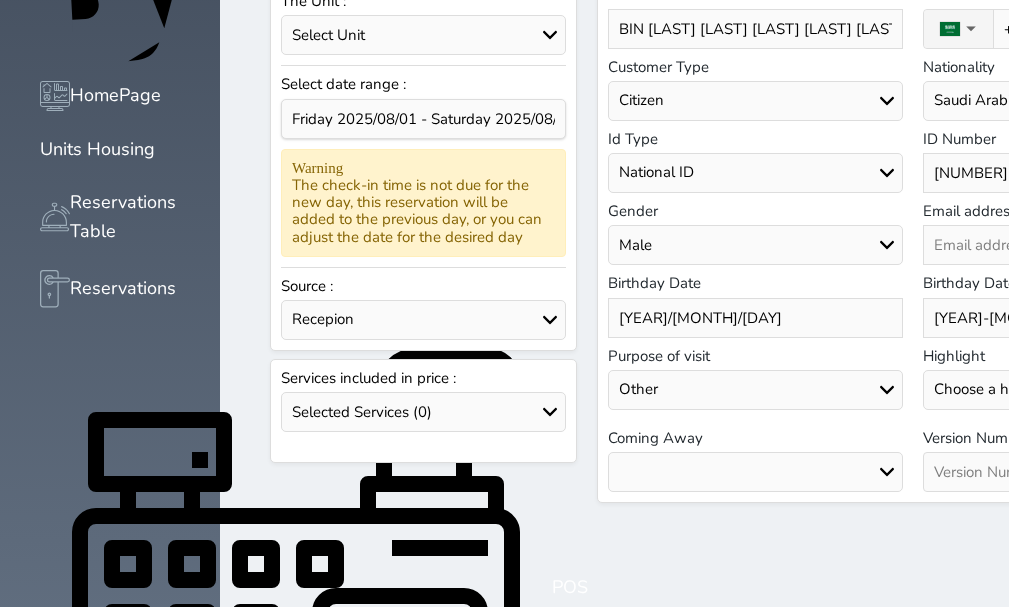 click at bounding box center (1071, 472) 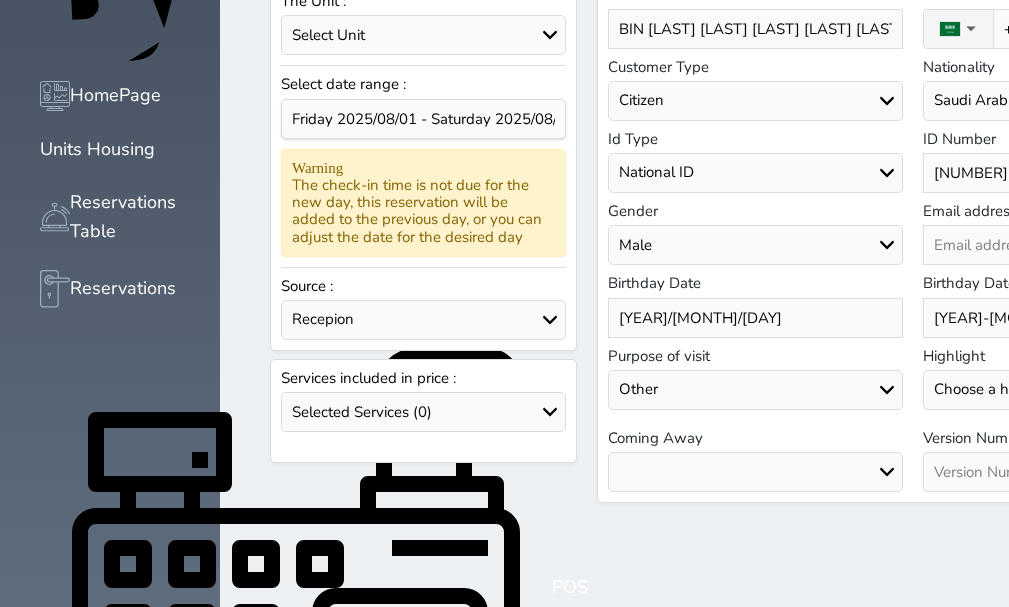 select 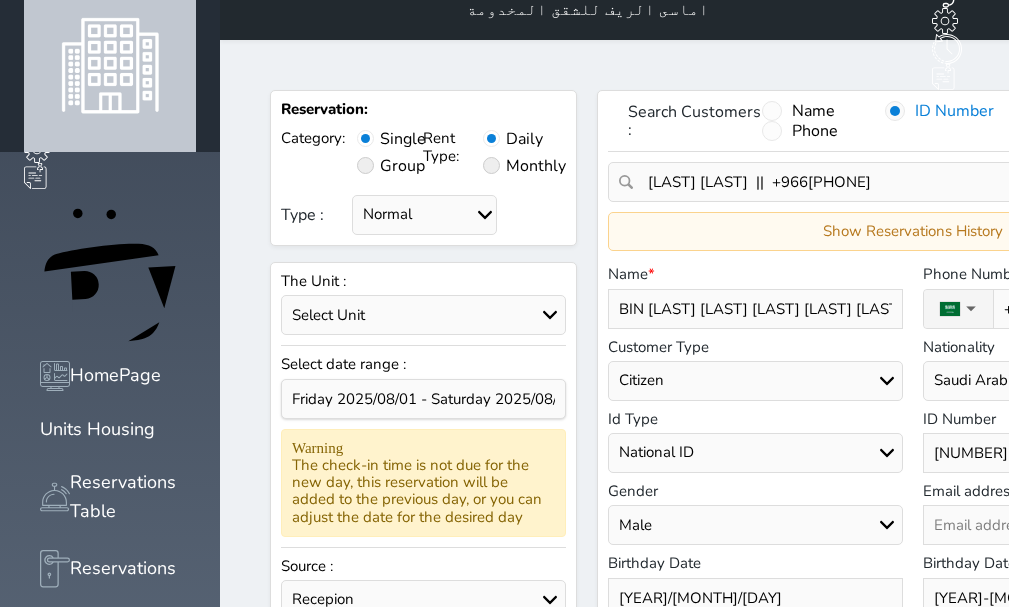scroll, scrollTop: 0, scrollLeft: 0, axis: both 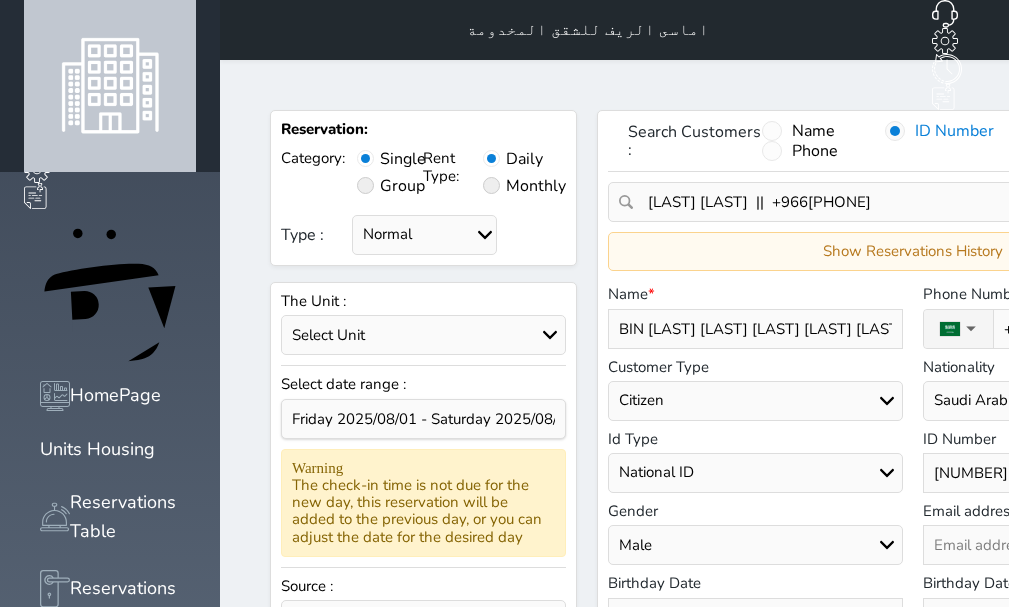 type on "2" 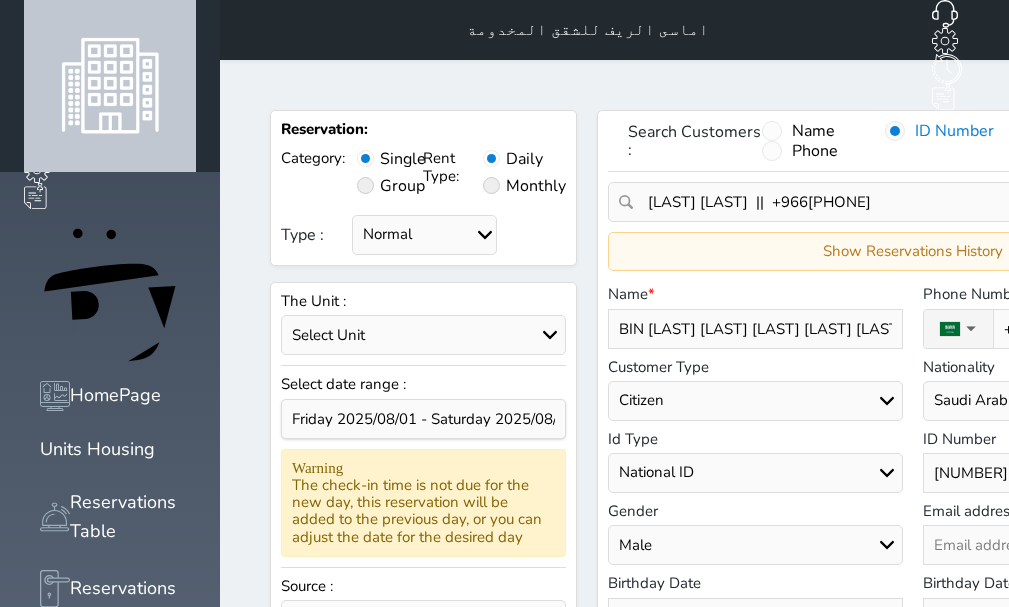 select on "[NUMBER]" 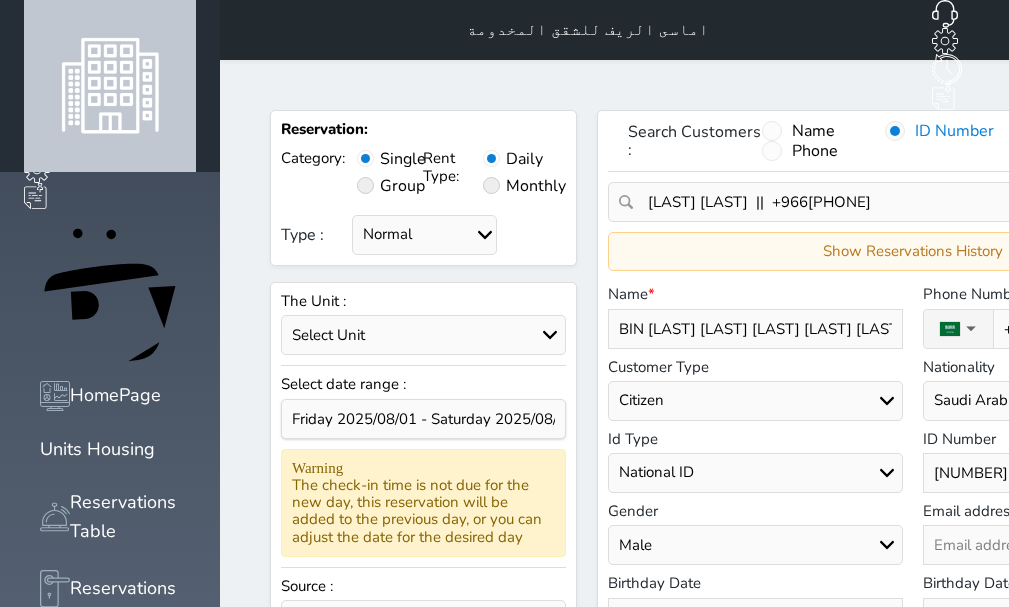 click on "Select Unit
#[ID] - 2Rooms one hall
#11 - 2Rooms one hall
#9 - 2Rooms one hall
#8 - 2Rooms one hall
#7 - 2Rooms one hall
#6 - 2Rooms one hall
#3 - 2Rooms one hall
#1 - 2Rooms one hall
#[ID] - #[ID]" at bounding box center (423, 335) 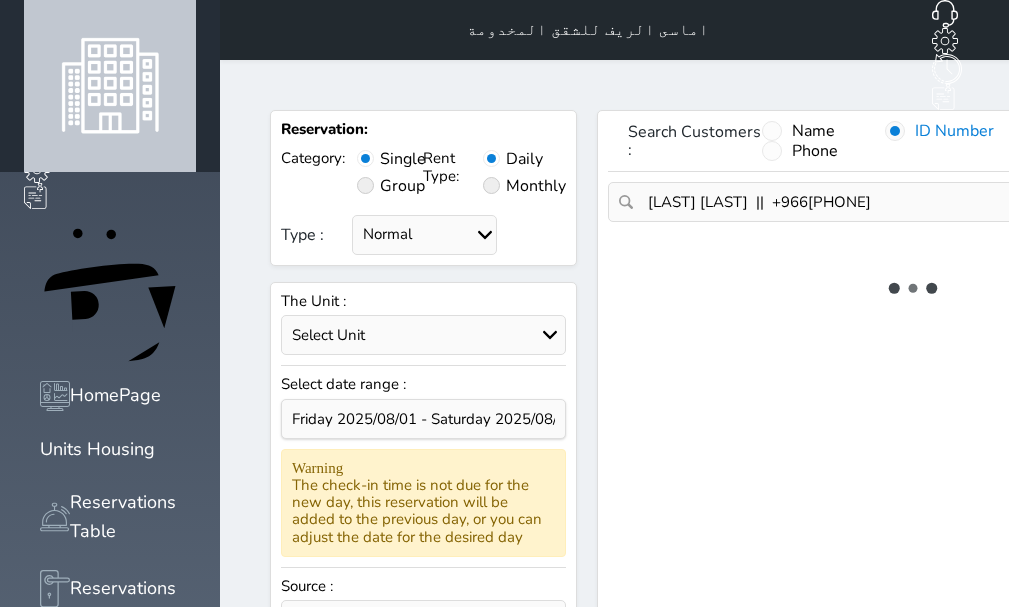 select on "1" 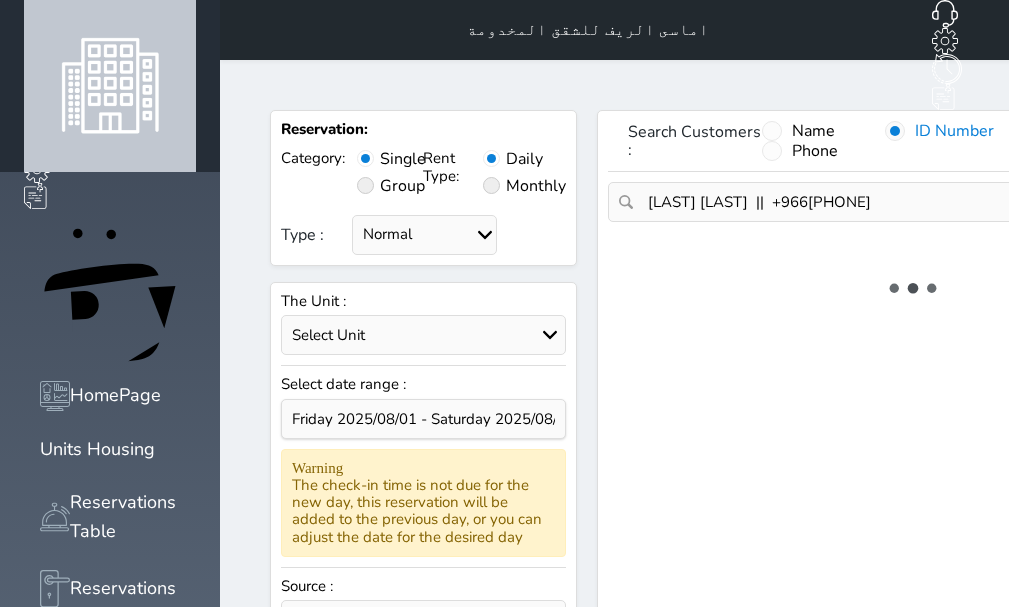 select on "113" 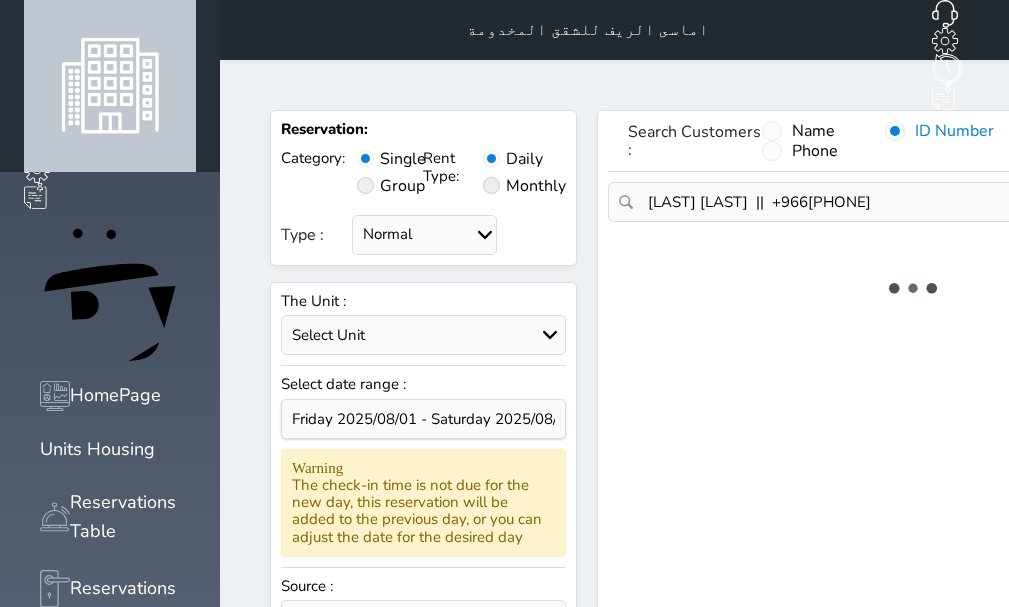 select on "1" 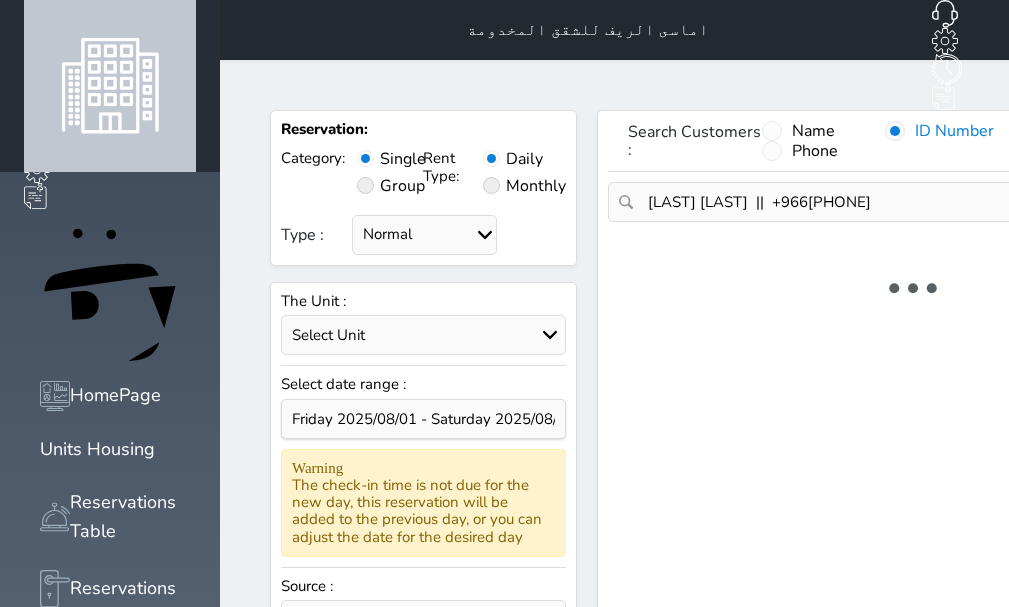select on "7" 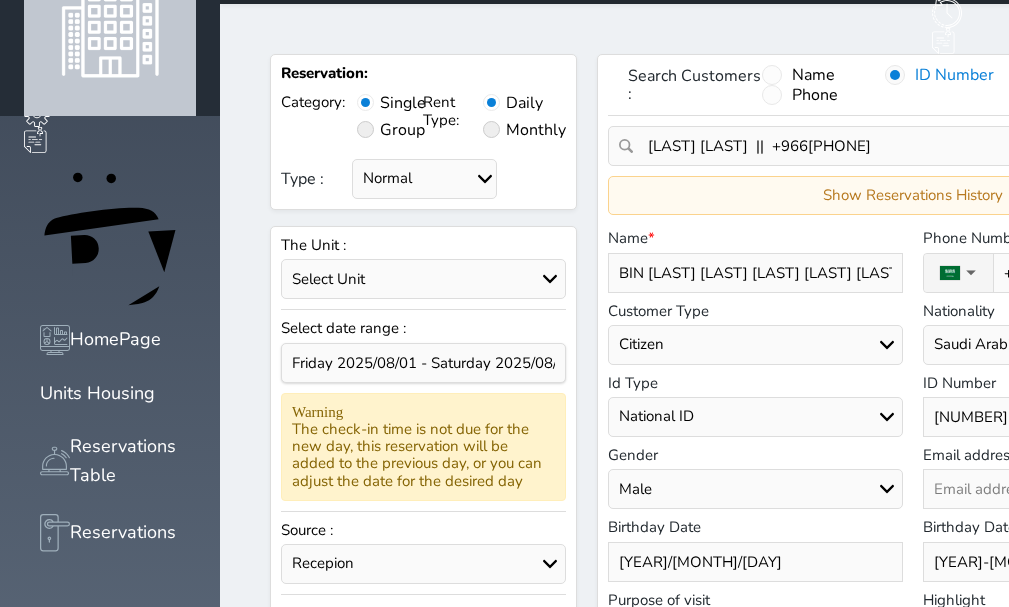 select 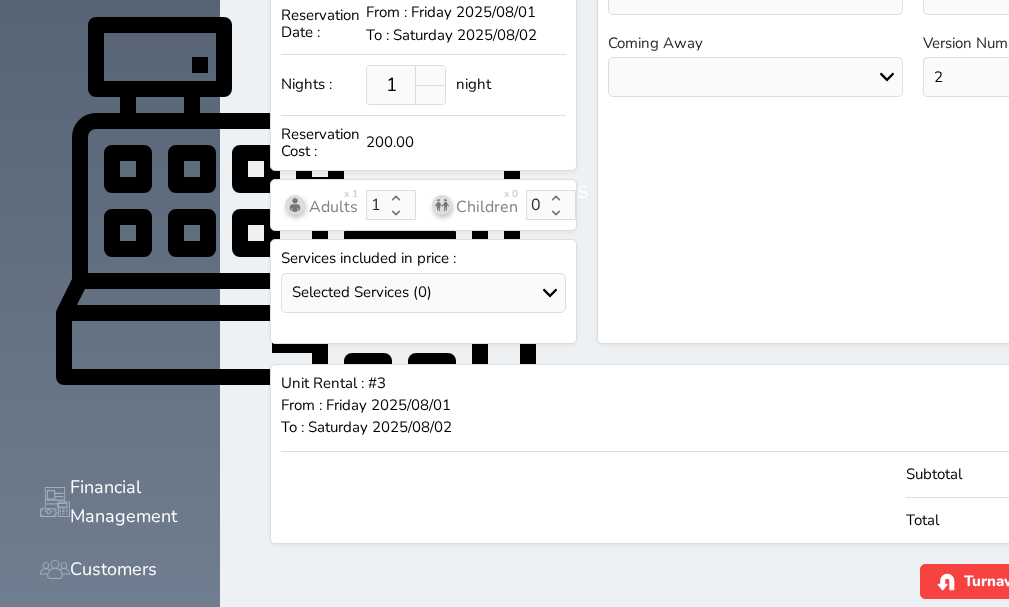 scroll, scrollTop: 700, scrollLeft: 0, axis: vertical 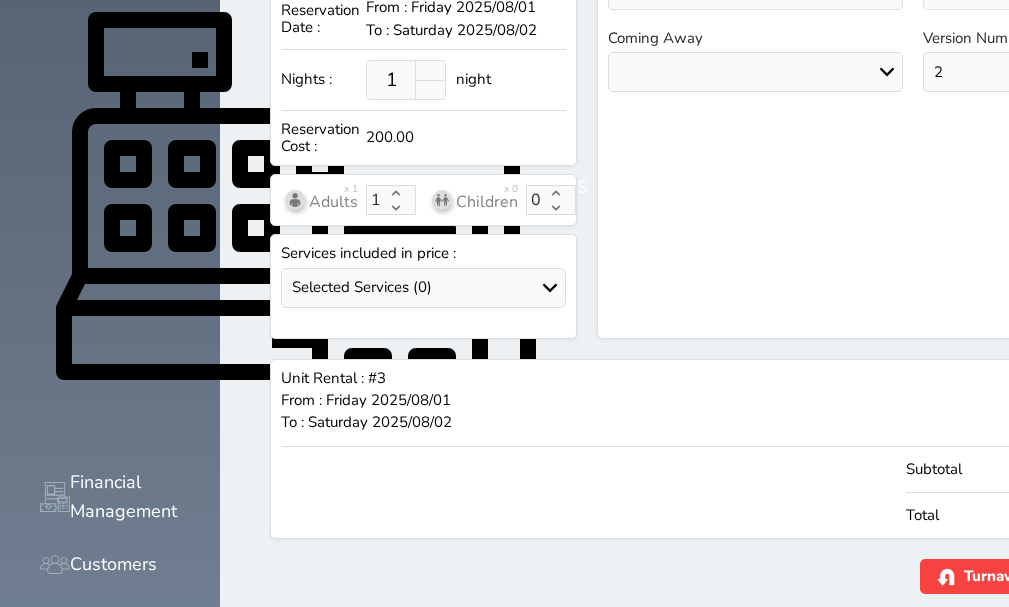 drag, startPoint x: 935, startPoint y: 436, endPoint x: 803, endPoint y: 436, distance: 132 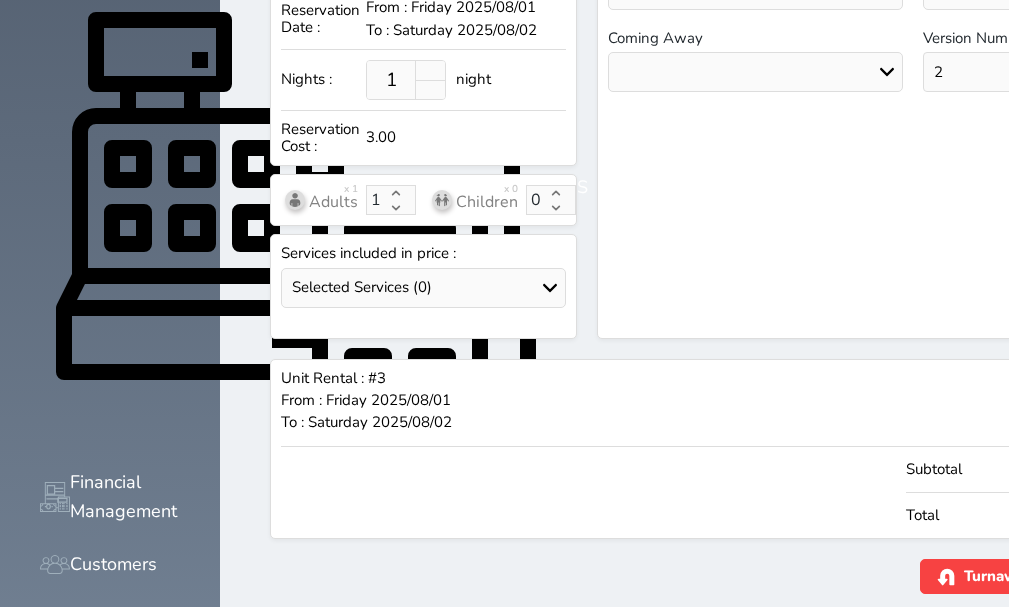 type on "30" 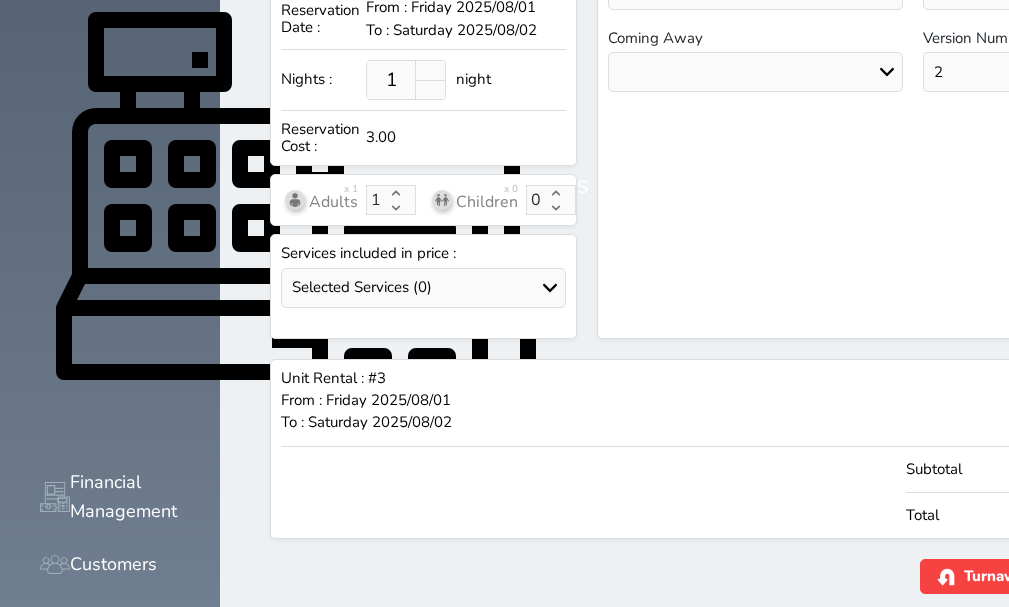 type on "30.00" 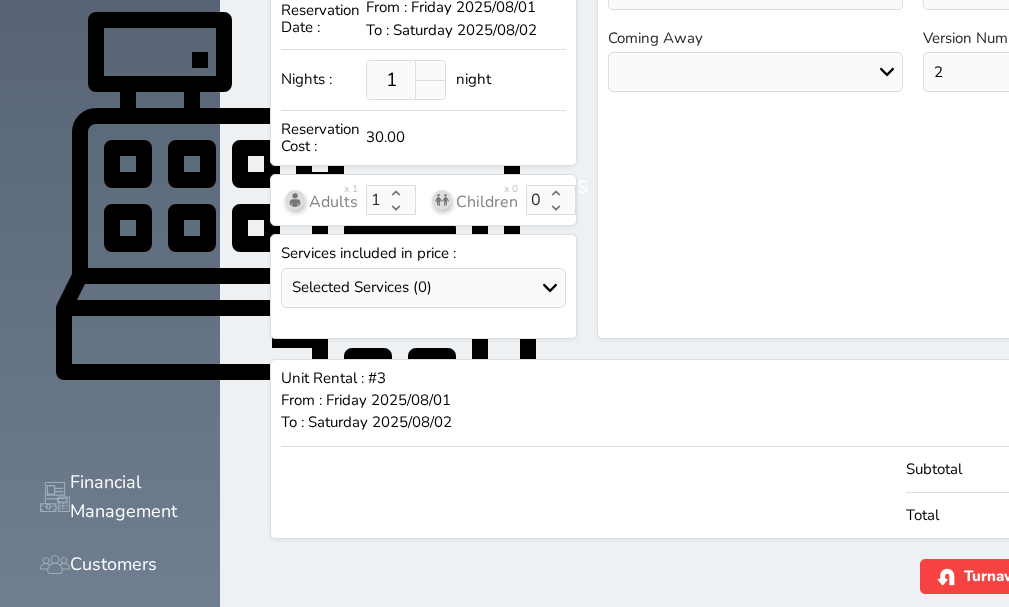 type on "300" 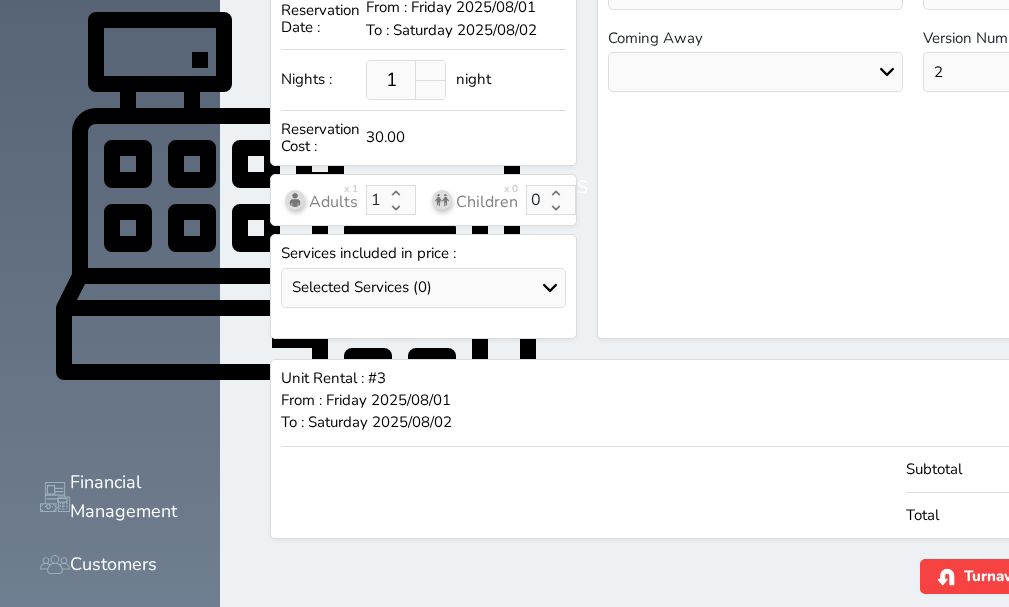 type on "300.00" 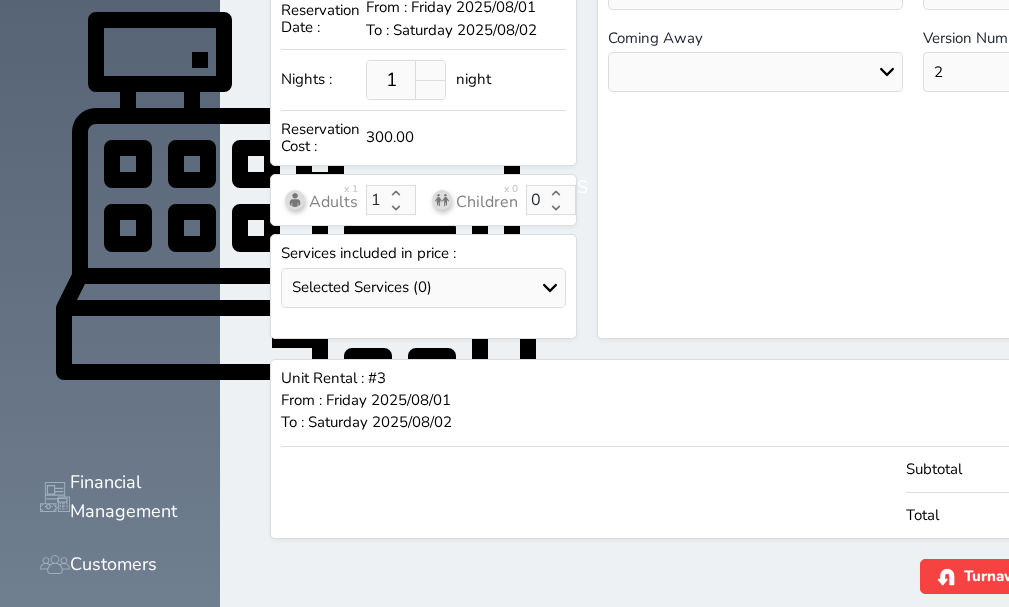 type on "300.00" 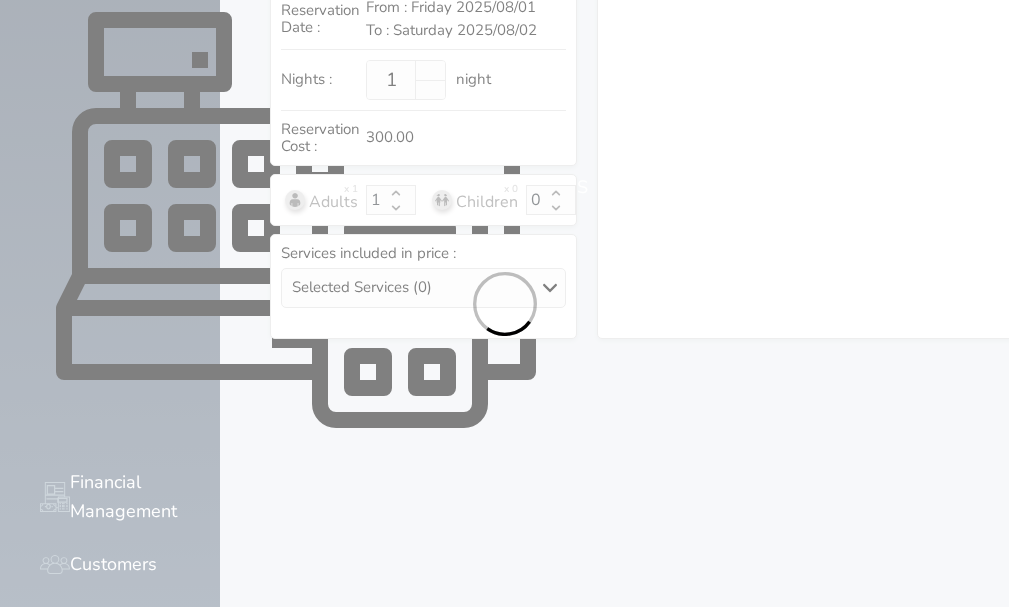 select on "1" 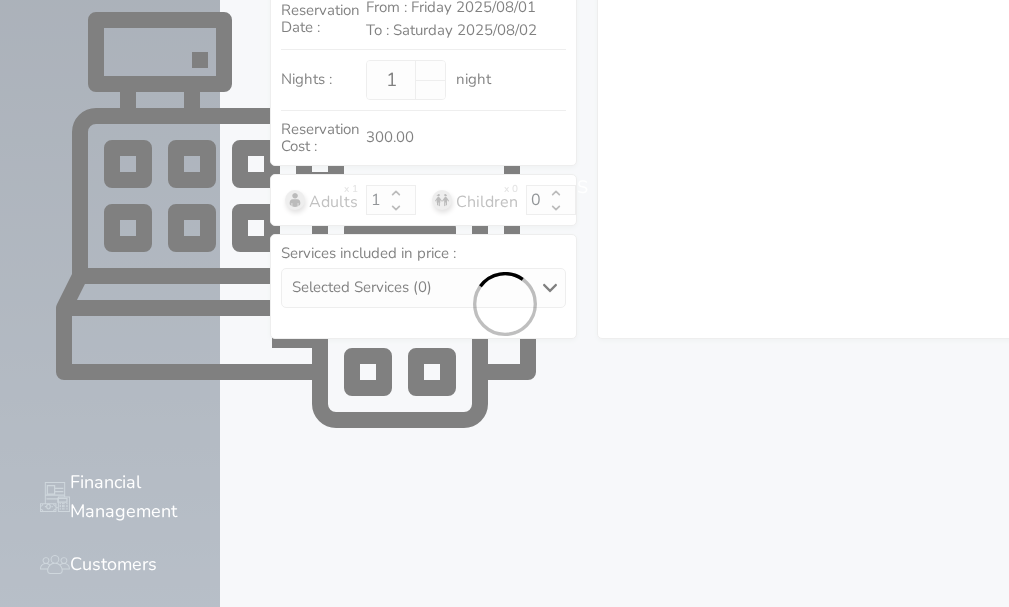 select on "113" 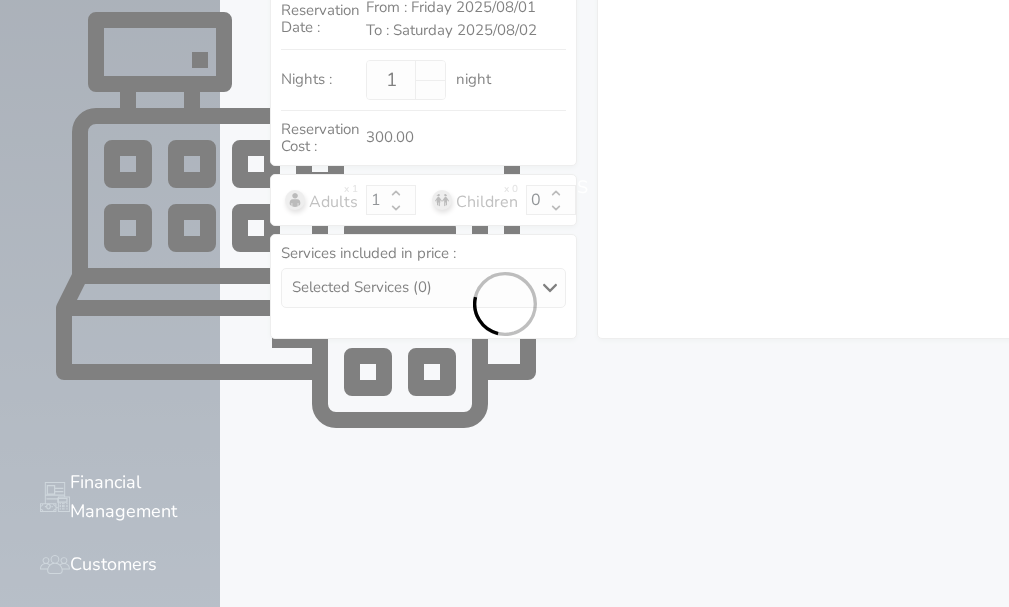 select on "1" 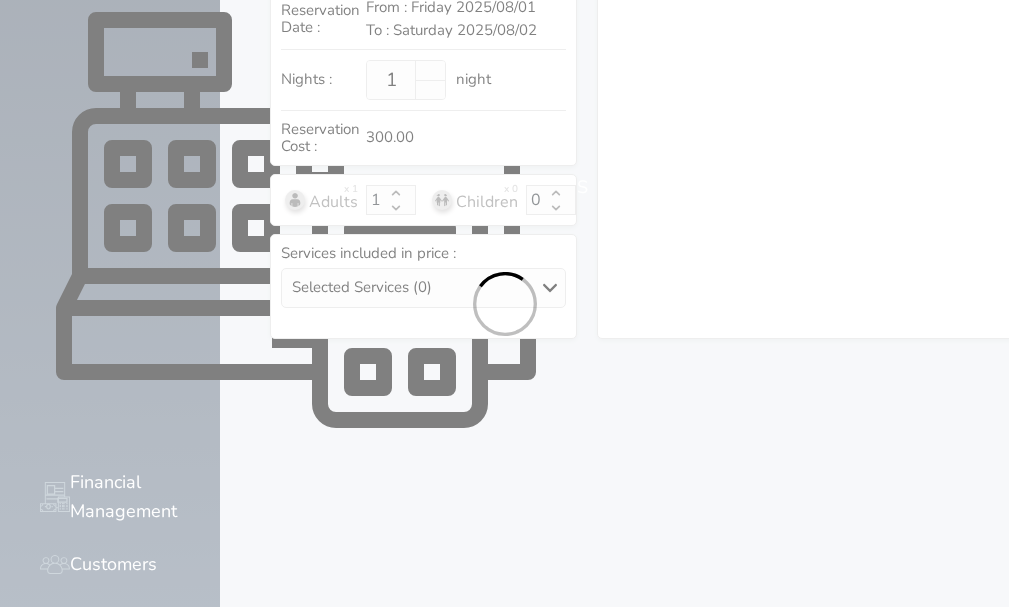 select on "7" 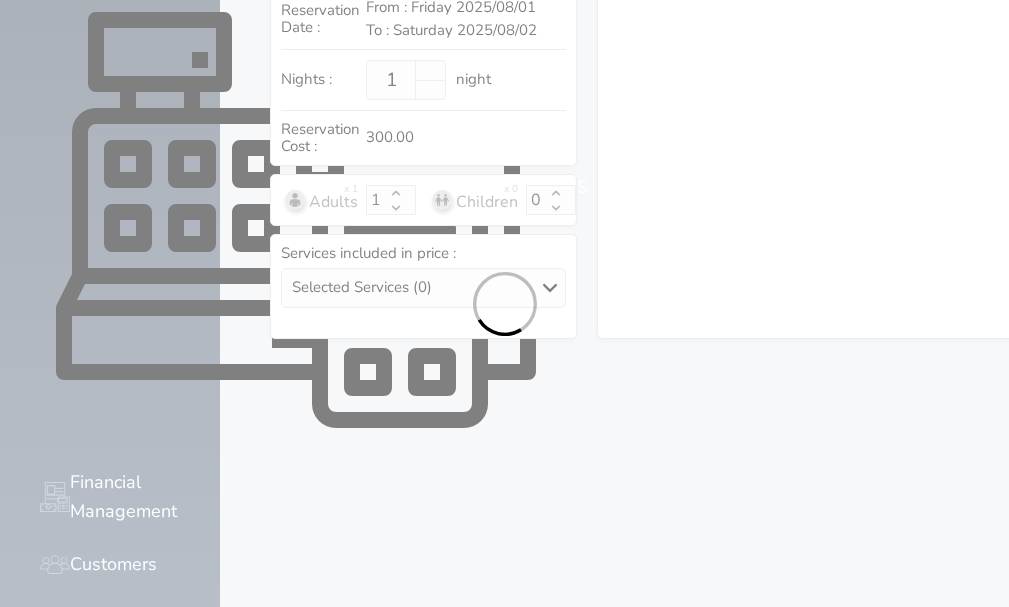 select 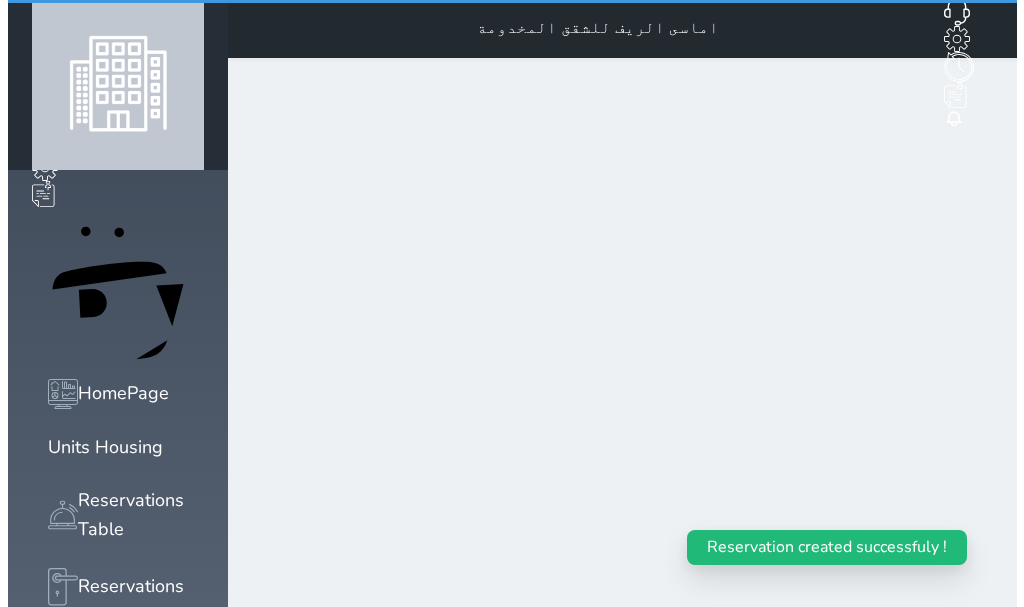 scroll, scrollTop: 0, scrollLeft: 0, axis: both 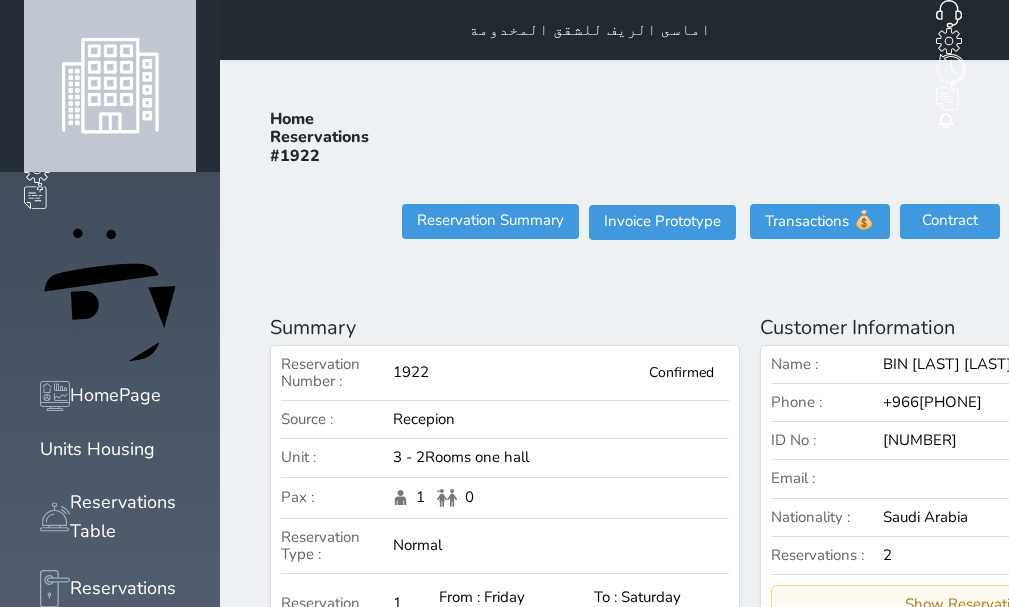click on "Check In" at bounding box center (1170, 221) 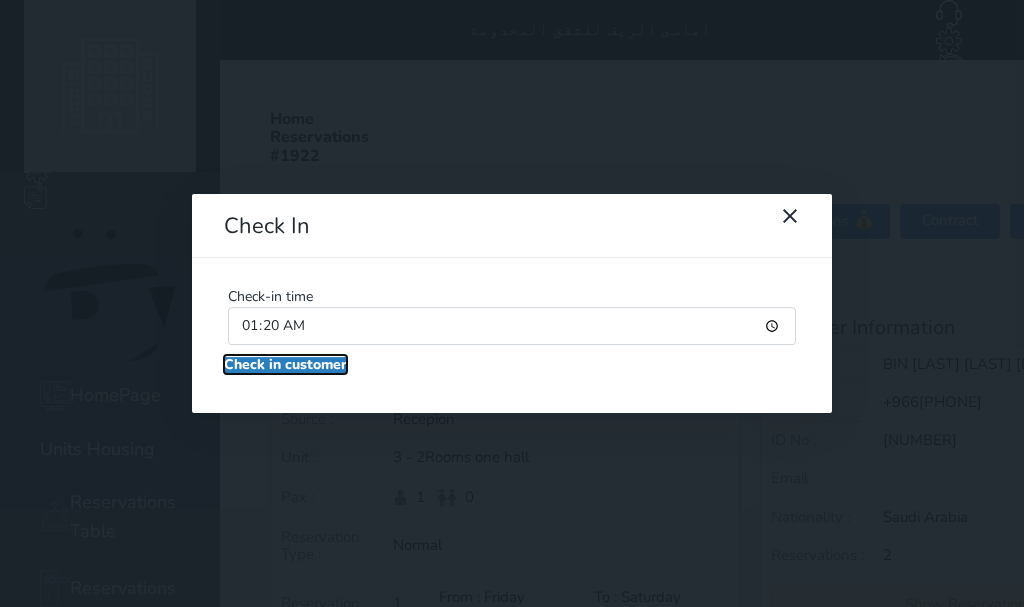 click on "Check in customer" at bounding box center (285, 365) 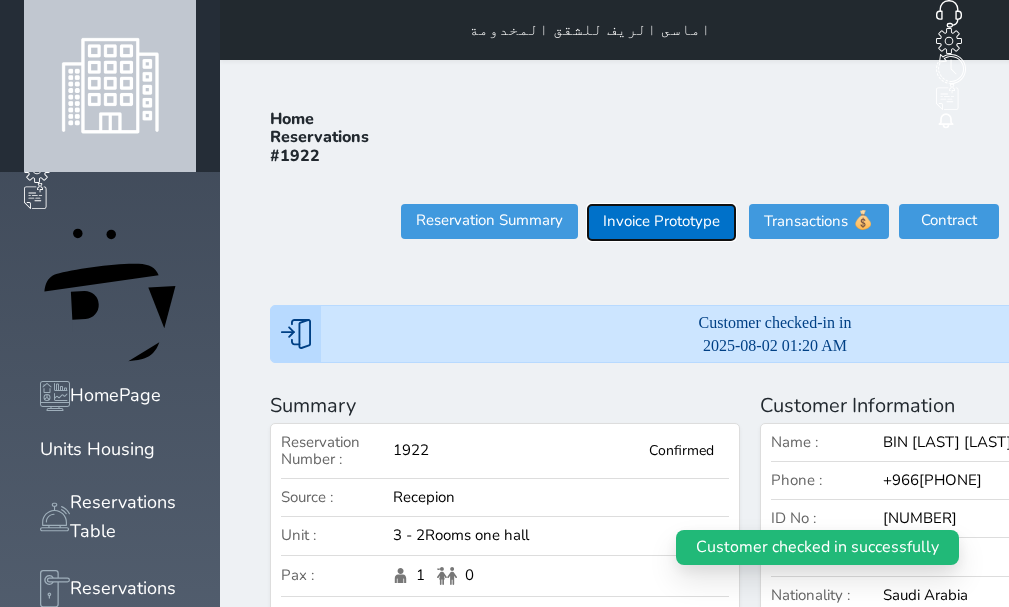 click on "Invoice Prototype" at bounding box center [661, 222] 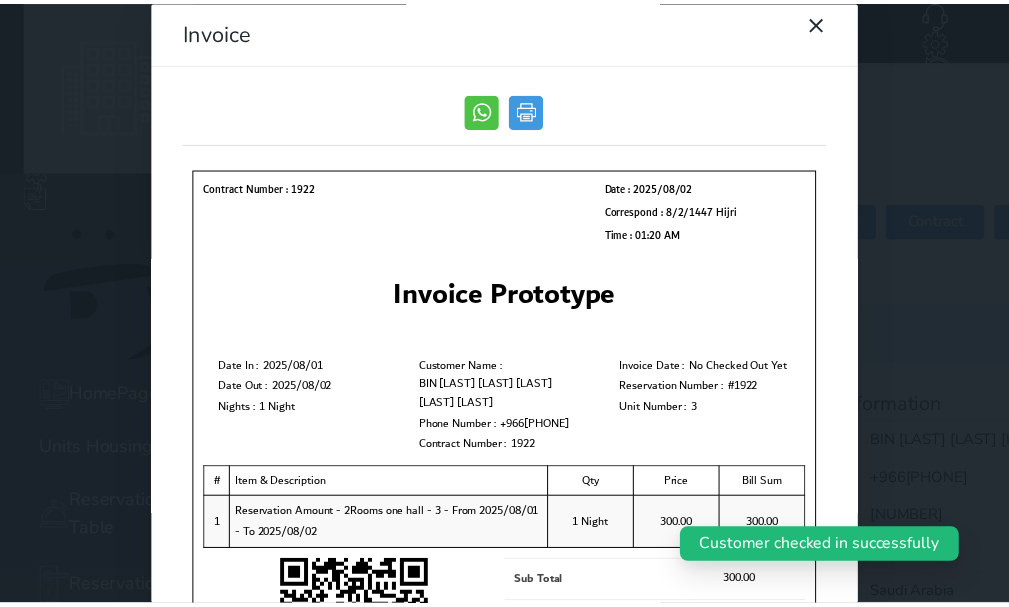 scroll, scrollTop: 0, scrollLeft: 0, axis: both 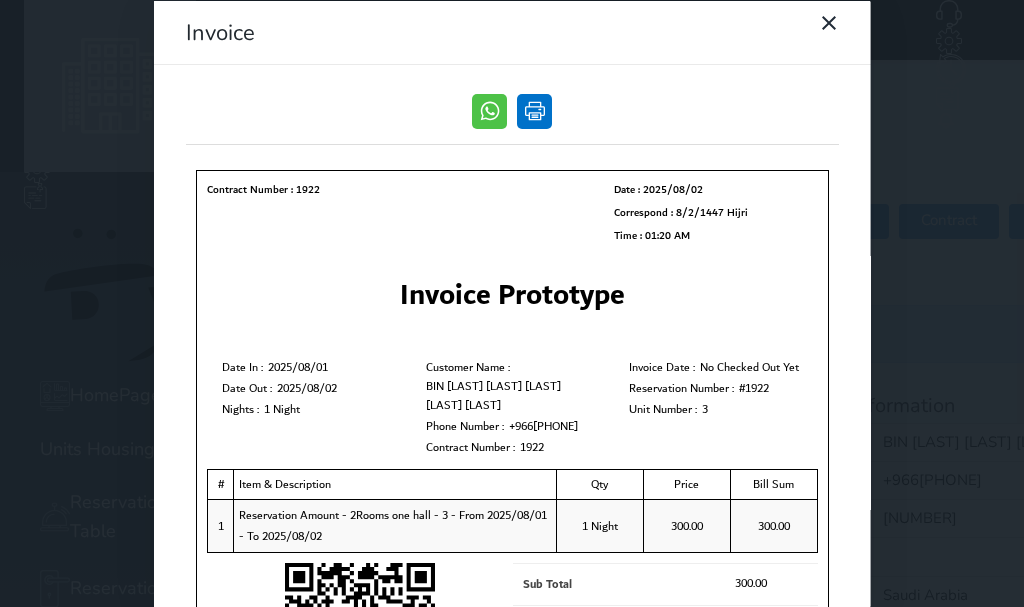click at bounding box center (534, 110) 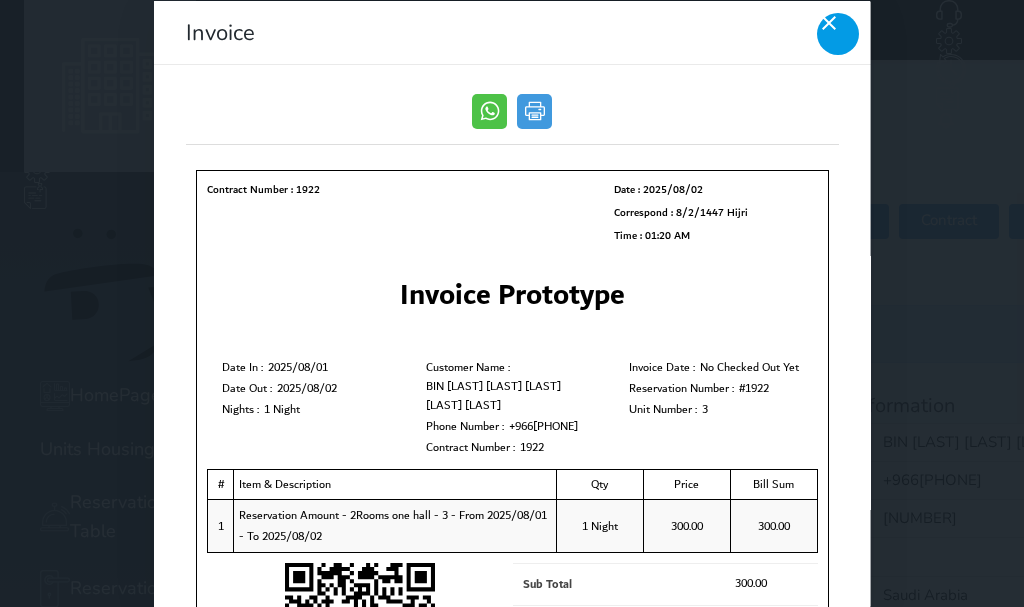 click at bounding box center (837, 33) 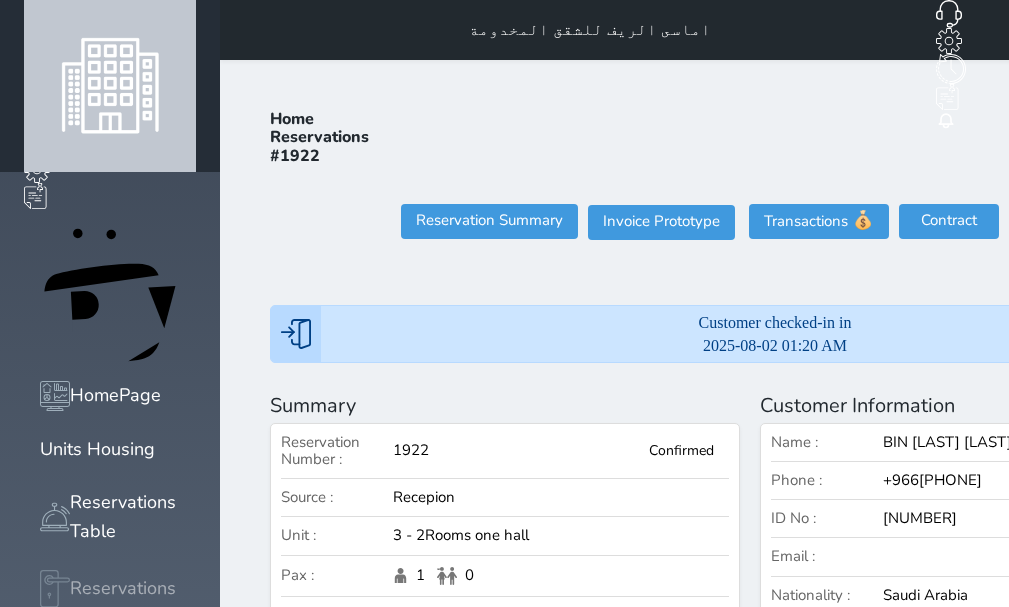 click 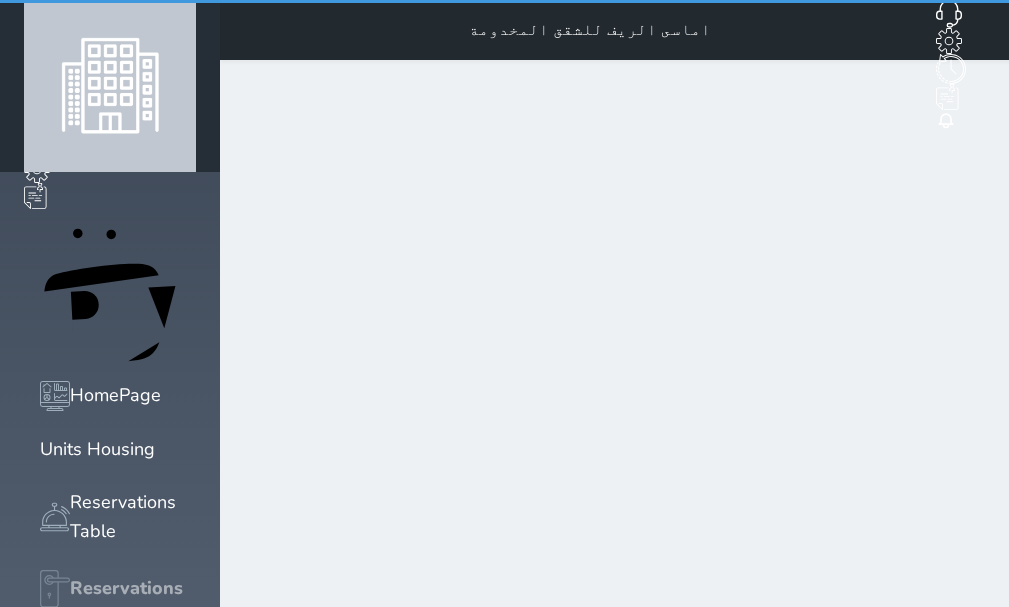 select on "open_all" 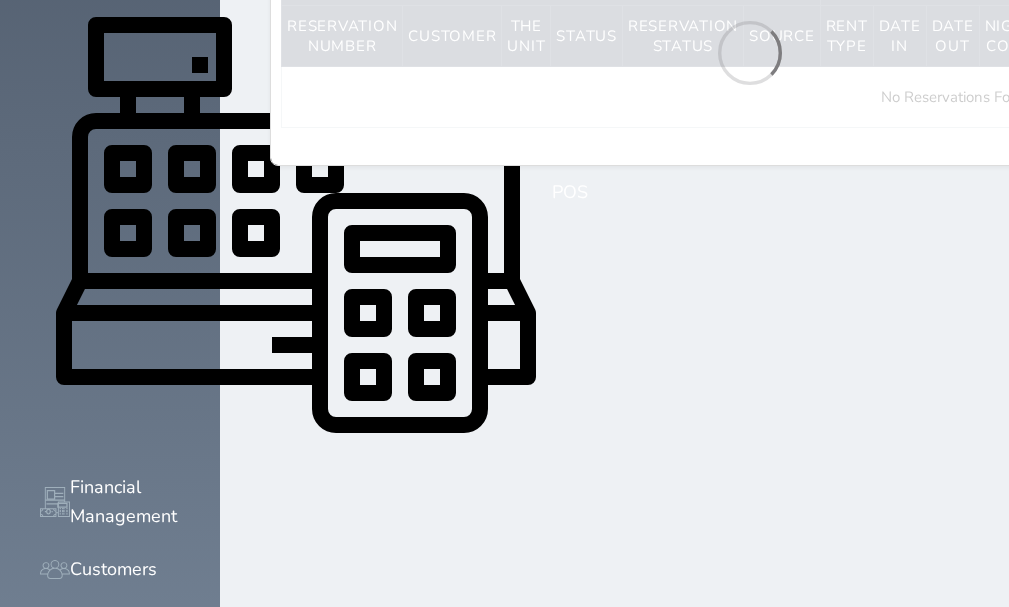 scroll, scrollTop: 700, scrollLeft: 0, axis: vertical 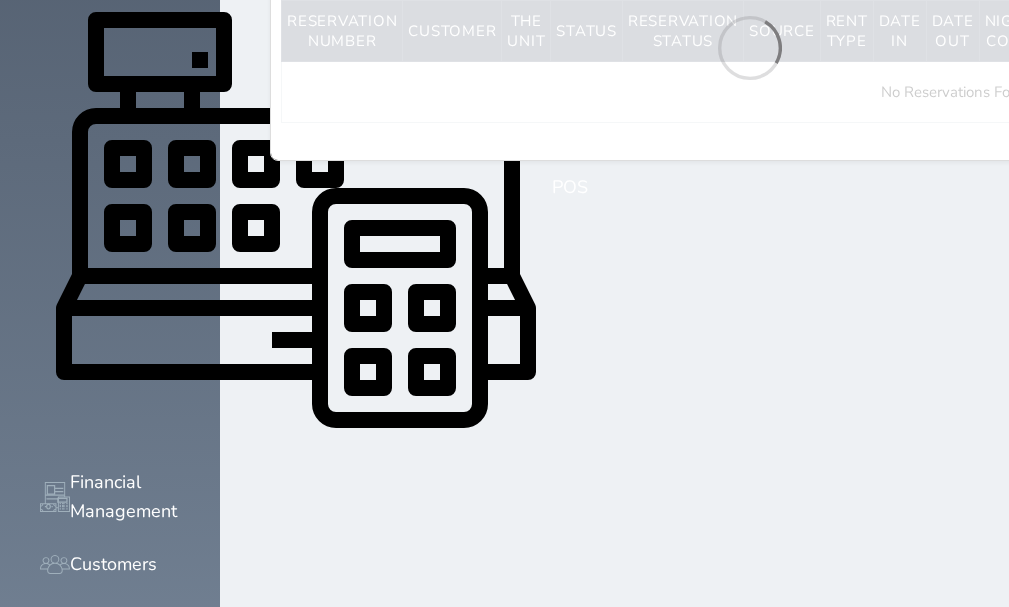 click on "اماسى الريف للشقق المخدومة
New Group Booking   New Booking   Not Integrated with Zatca Phase II   Integrated with SHMS   Integrated with SCTH             Notification   Room   Guest   The Source
[FIRST]
Home Reservations Management   Search Date Criteria :        Date in       Date out       All   Reservations Management
Reservation Status
Open Reservations (All)
Closed Reservations (All)
Checked In Reservation
Checked Out Reservation
Pending Reservation
Confirmed Reservations (All)
Canceled Reservation
Timeout Reservations
Awaiting Payment Reservations
Type of reservation
Single   Group
Type of indebtedness" at bounding box center (750, 140) 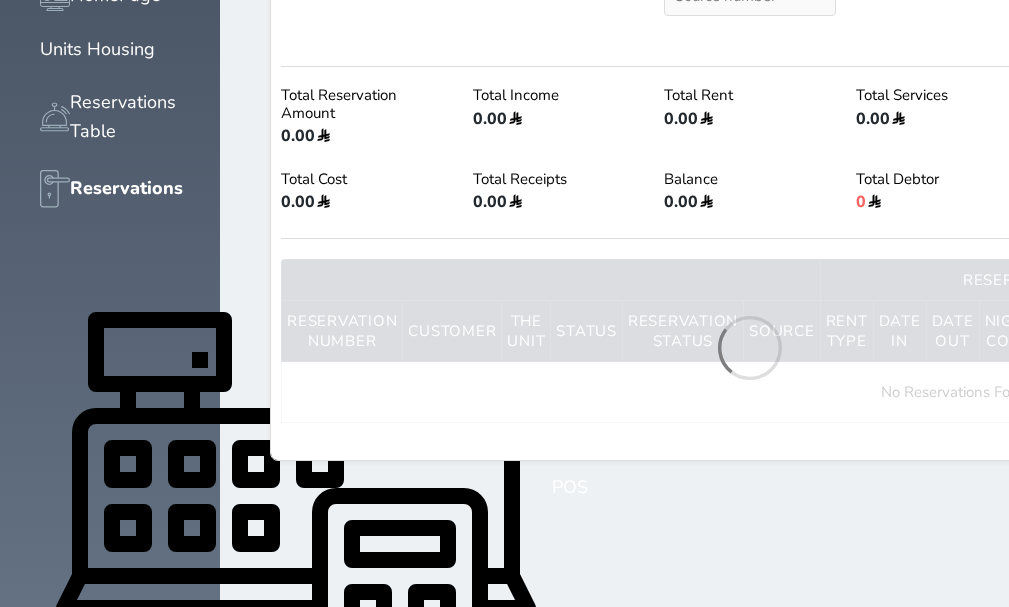 scroll, scrollTop: 300, scrollLeft: 0, axis: vertical 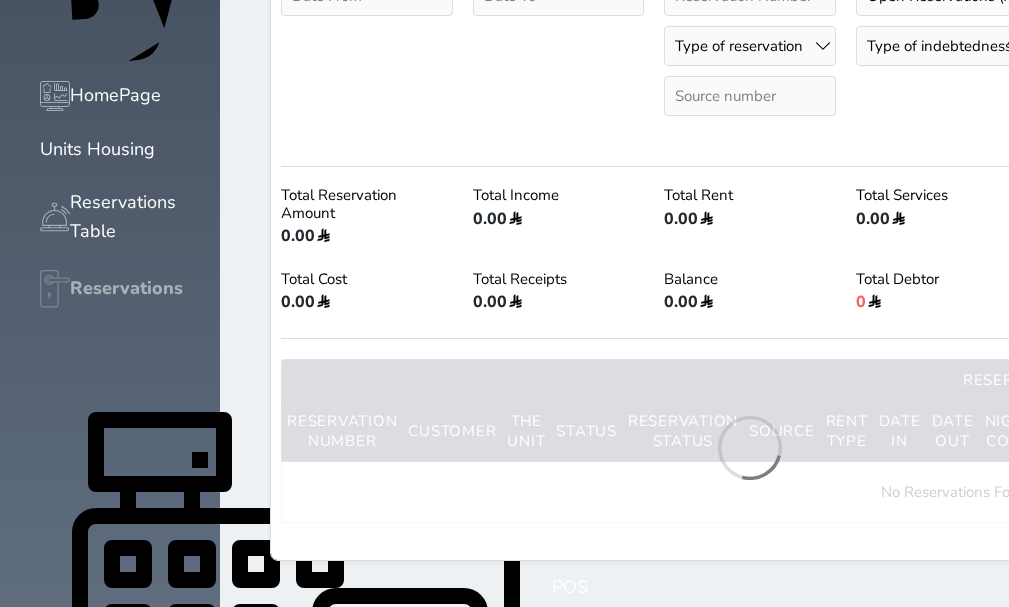click at bounding box center [55, 289] 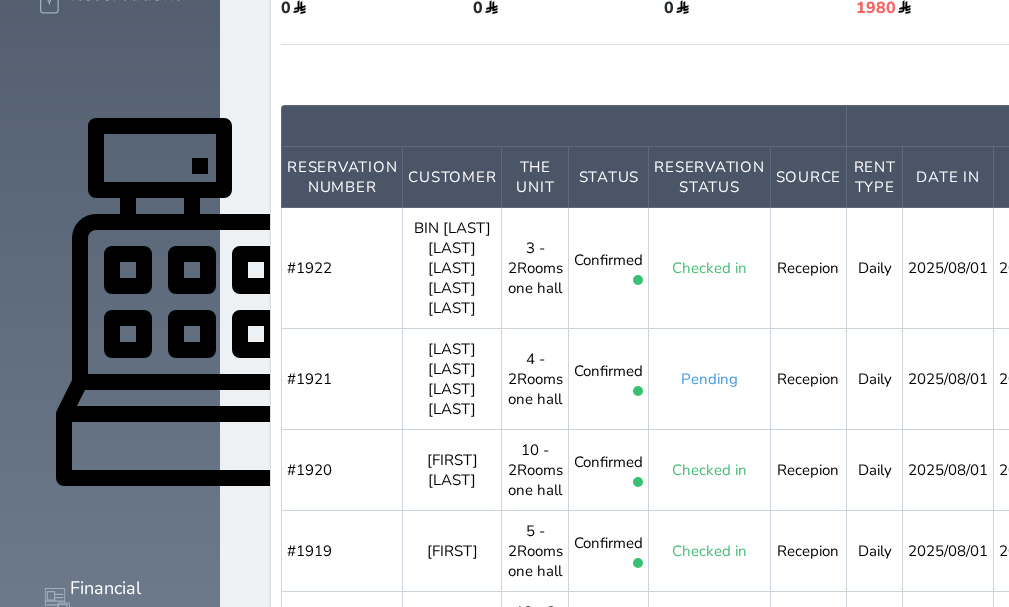 scroll, scrollTop: 600, scrollLeft: 0, axis: vertical 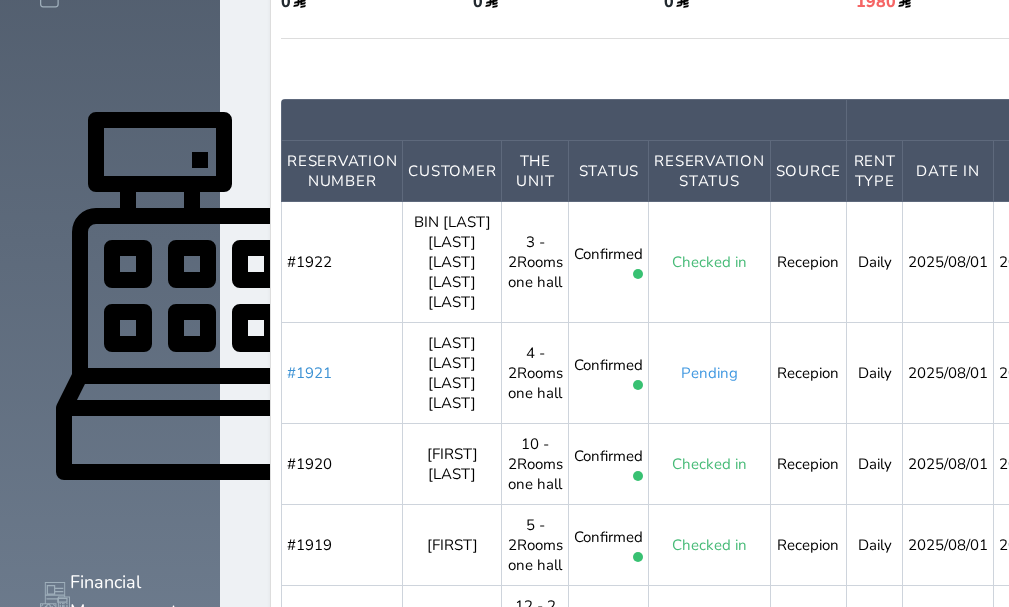 click on "#1921" at bounding box center [309, 373] 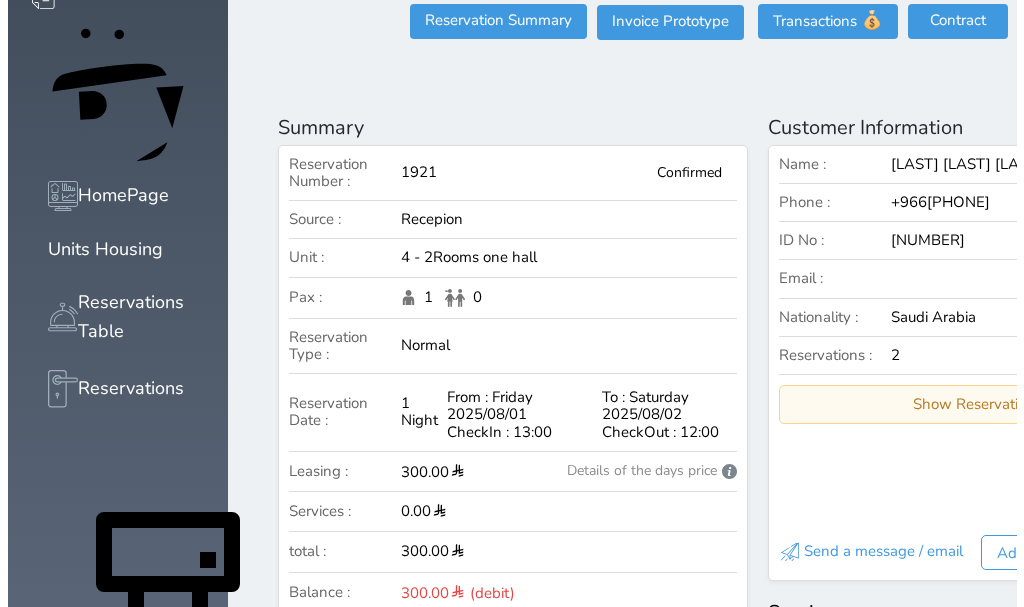 scroll, scrollTop: 0, scrollLeft: 0, axis: both 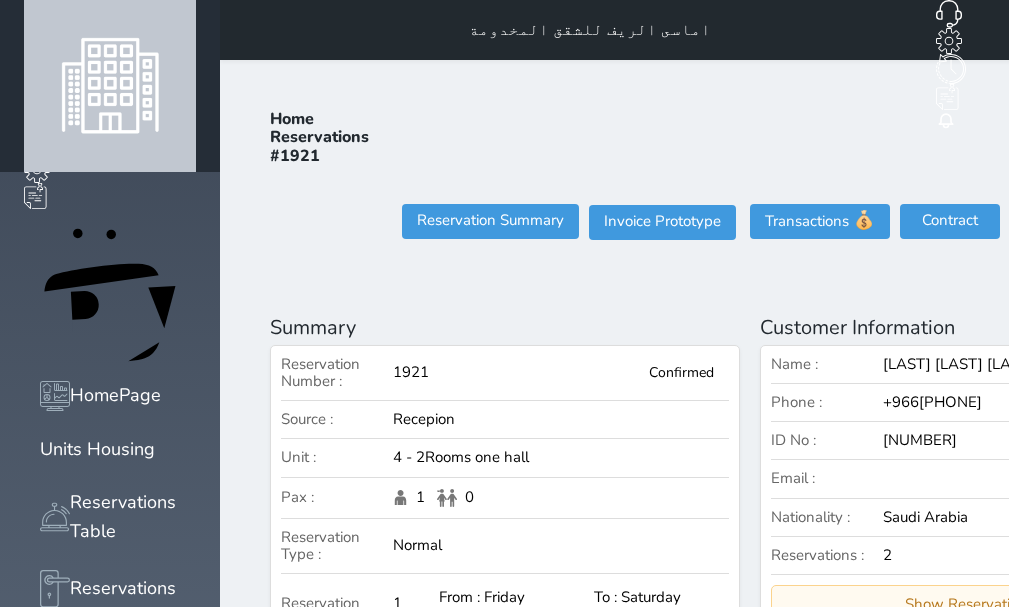 click on "Check In" at bounding box center (1170, 221) 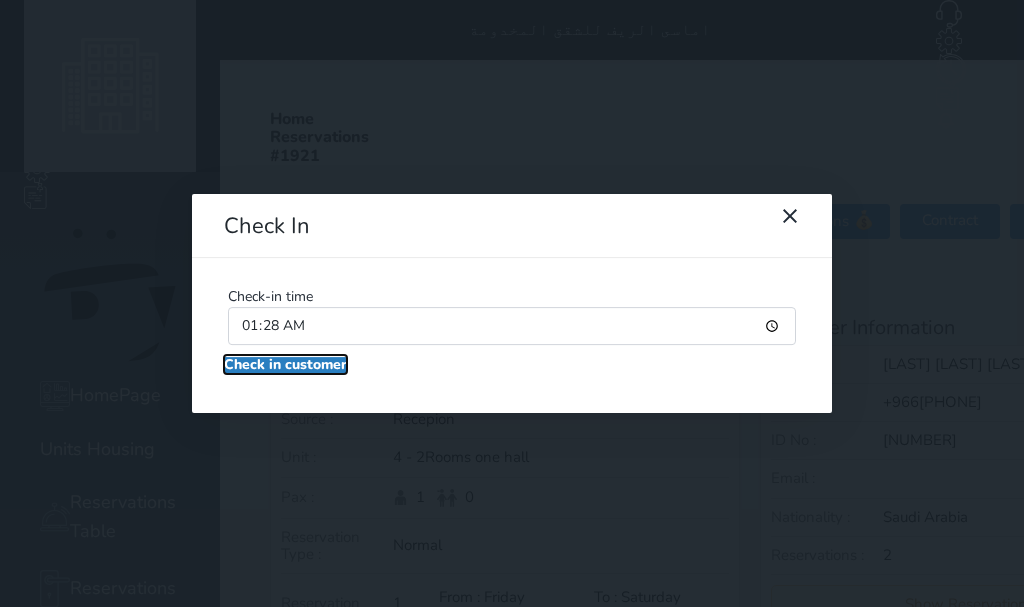 click on "Check in customer" at bounding box center [285, 365] 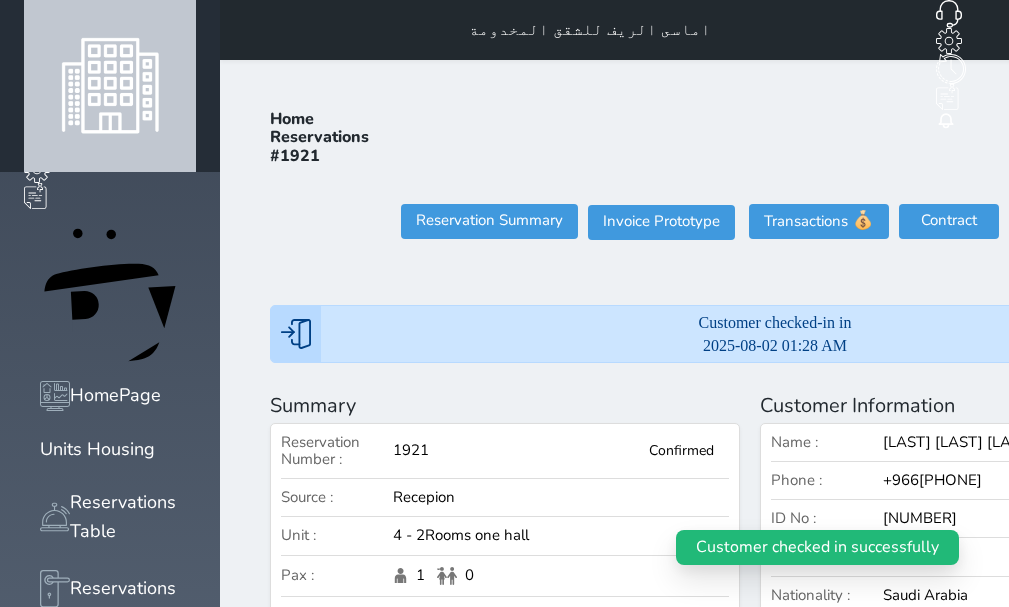 click on "Check Out" at bounding box center (1169, 221) 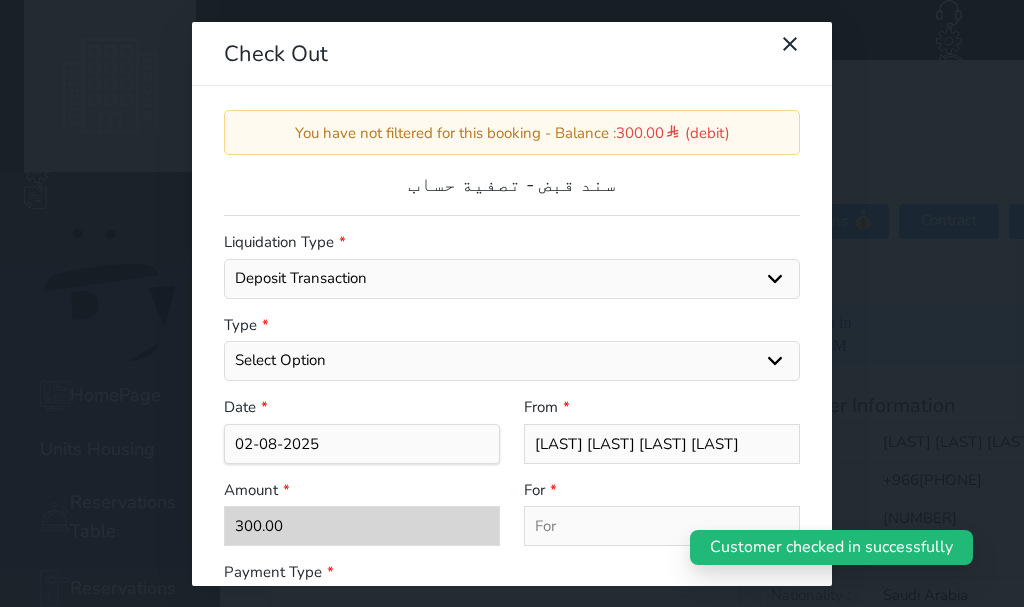 click on "Type *" at bounding box center [512, 325] 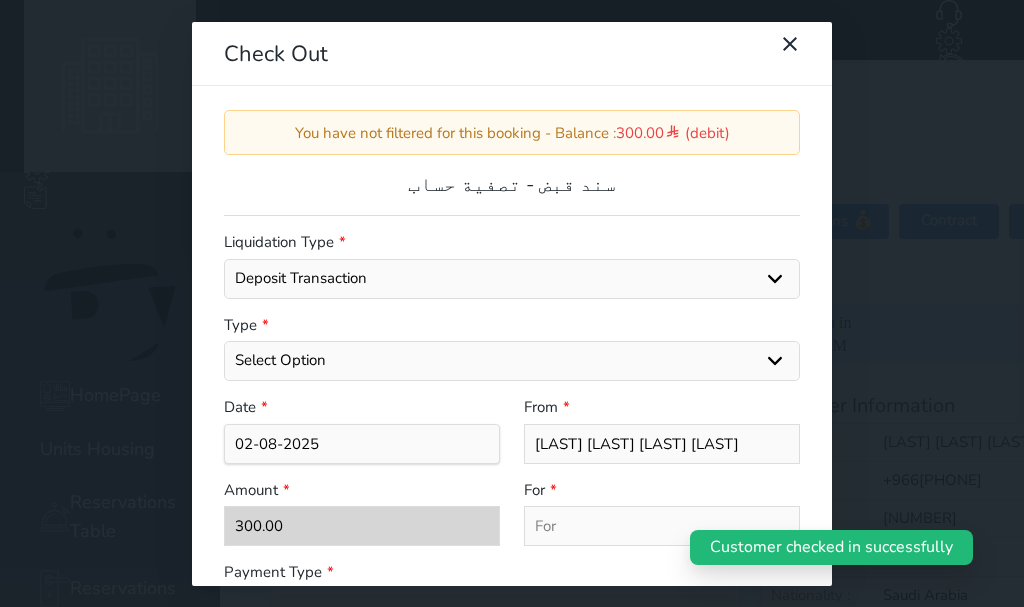 click on "Select Option   General receipts
Rent value
Bills
Retainer
Not Applicable
Other
Laundry
Wifi - Internet
Car Parking
Food
Food & Beverages
Beverages
Cold Drinks
Hot Drinks
Breakfast
Lunch
Dinner
Bakery & Cakes
Swimming pool
Gym
SPA & Beauty Services
Pick & Drop (Transport Services)
Minibar
Cable - TV
Extra Bed
Hairdresser
Shopping
Organized Tours Services
Tour Guide Services" at bounding box center [512, 361] 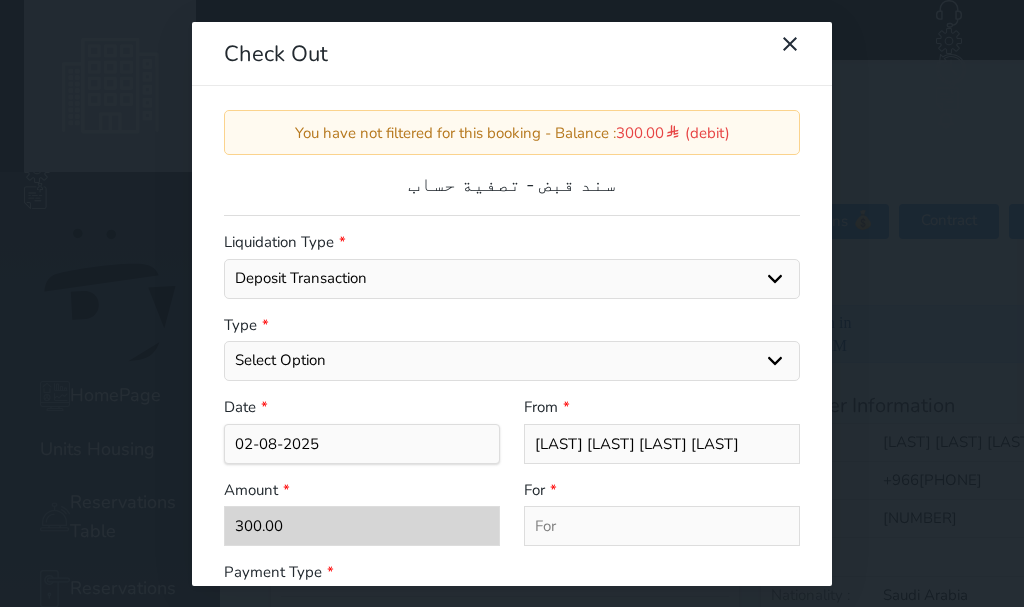 select on "[NUMBER]" 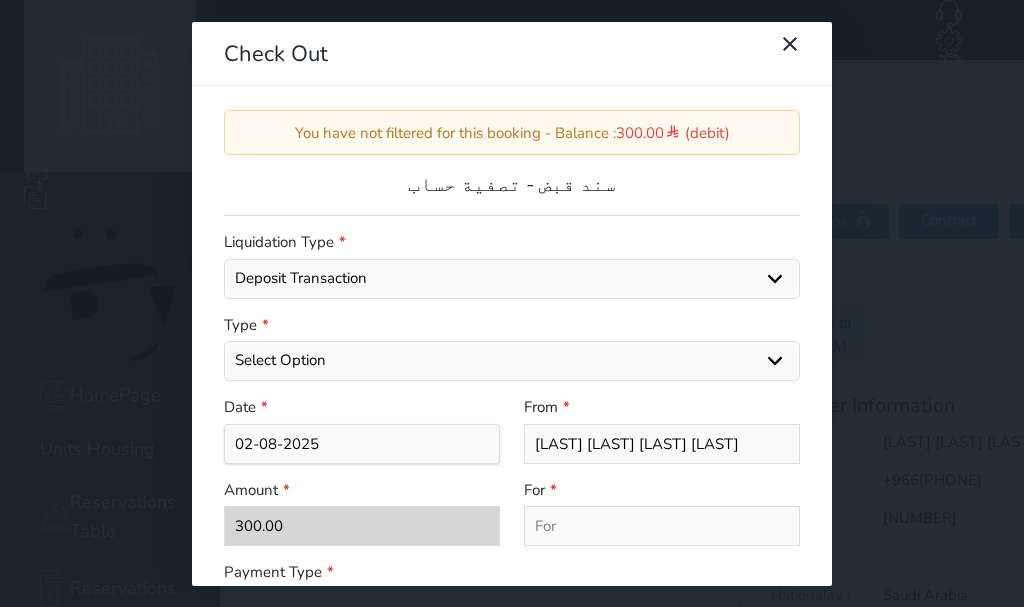 click on "Select Option   General receipts
Rent value
Bills
Retainer
Not Applicable
Other
Laundry
Wifi - Internet
Car Parking
Food
Food & Beverages
Beverages
Cold Drinks
Hot Drinks
Breakfast
Lunch
Dinner
Bakery & Cakes
Swimming pool
Gym
SPA & Beauty Services
Pick & Drop (Transport Services)
Minibar
Cable - TV
Extra Bed
Hairdresser
Shopping
Organized Tours Services
Tour Guide Services" at bounding box center [512, 361] 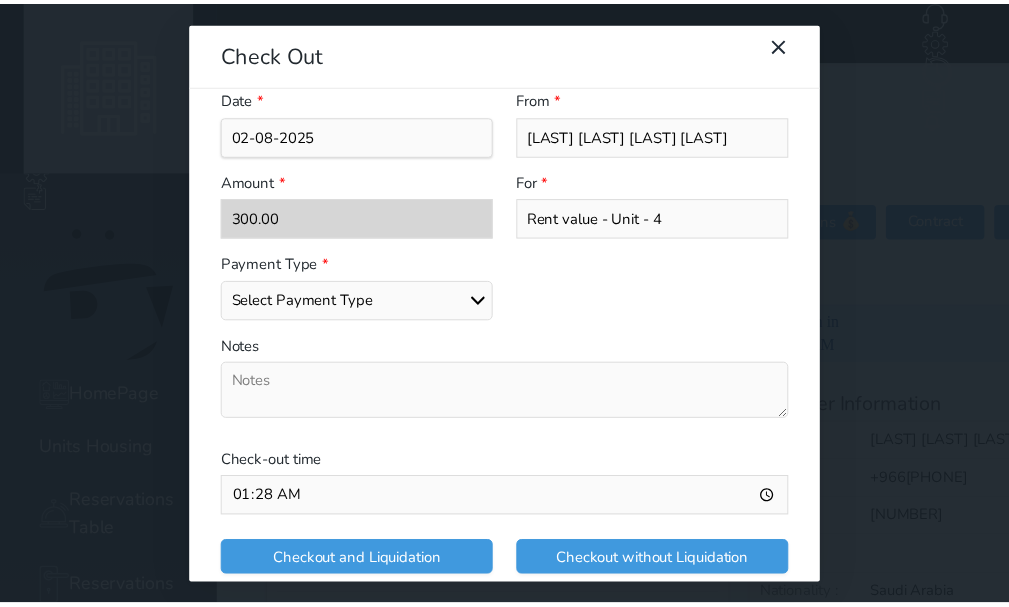 scroll, scrollTop: 309, scrollLeft: 0, axis: vertical 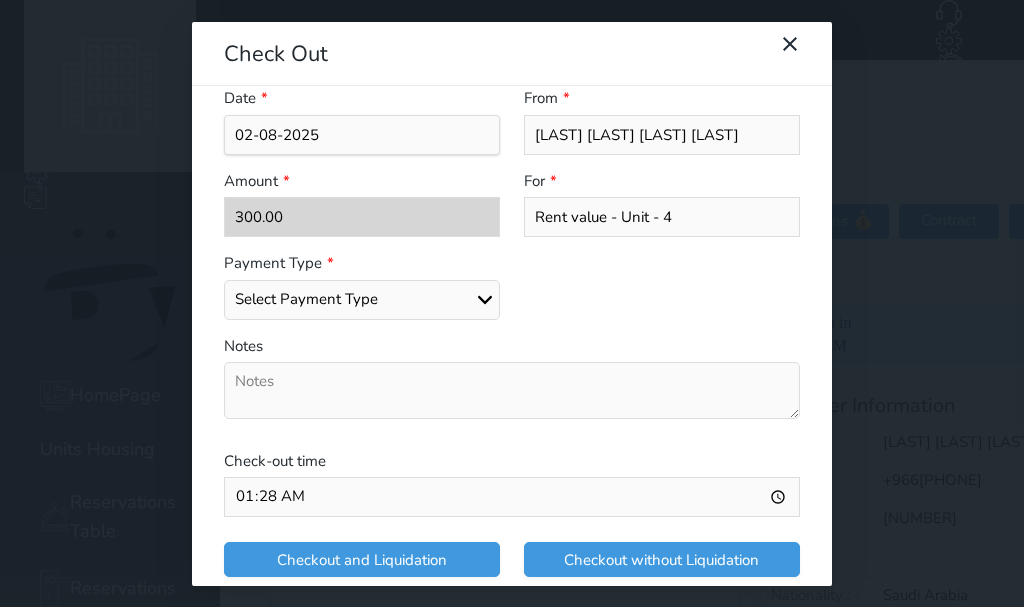 click on "Select Payment Type   Cash   Bank Transfer   Mada   Credit Card" at bounding box center (362, 300) 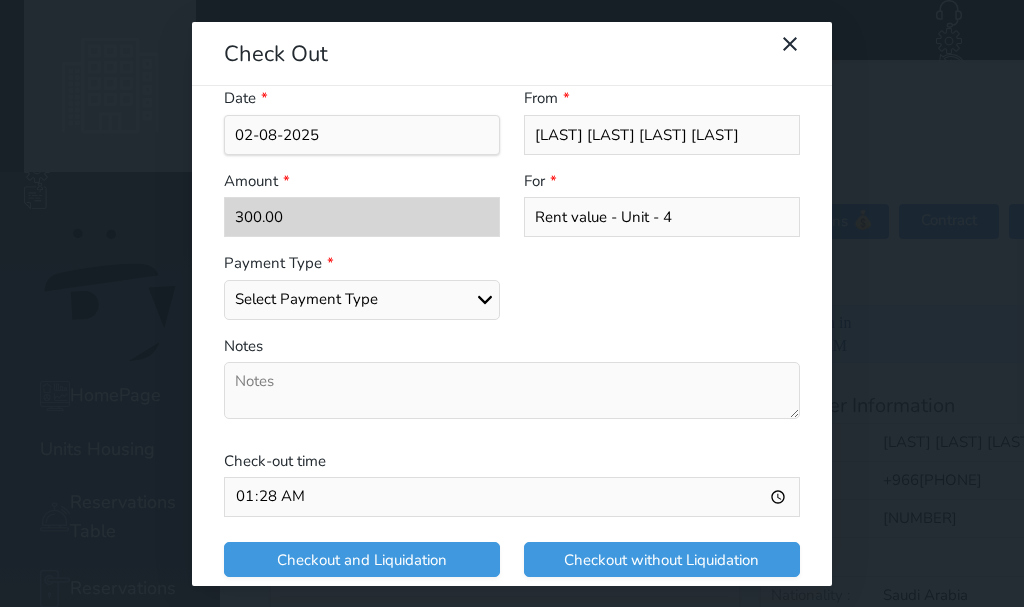select on "mada" 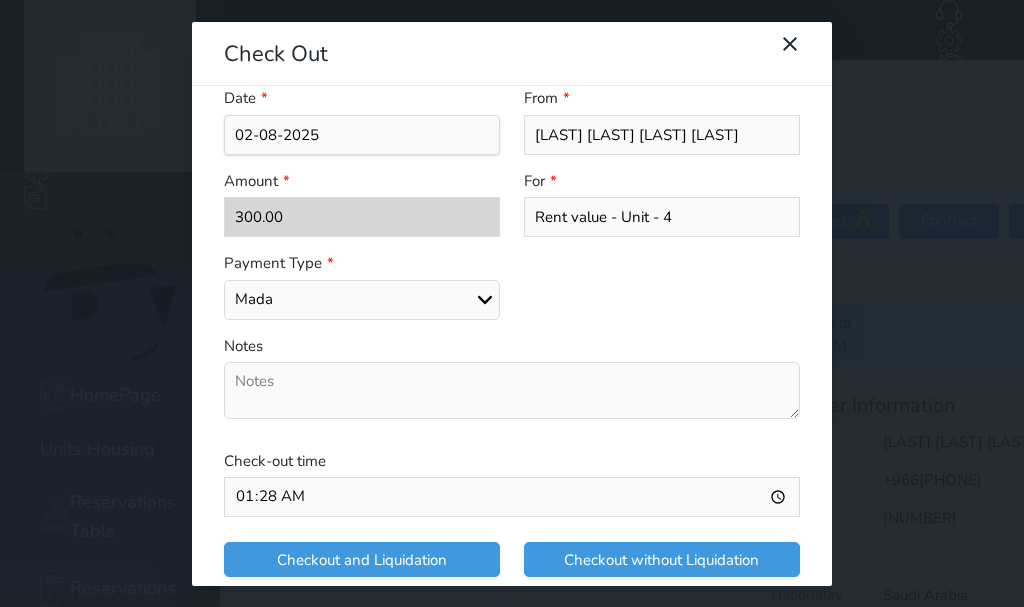 click on "Select Payment Type   Cash   Bank Transfer   Mada   Credit Card" at bounding box center [362, 300] 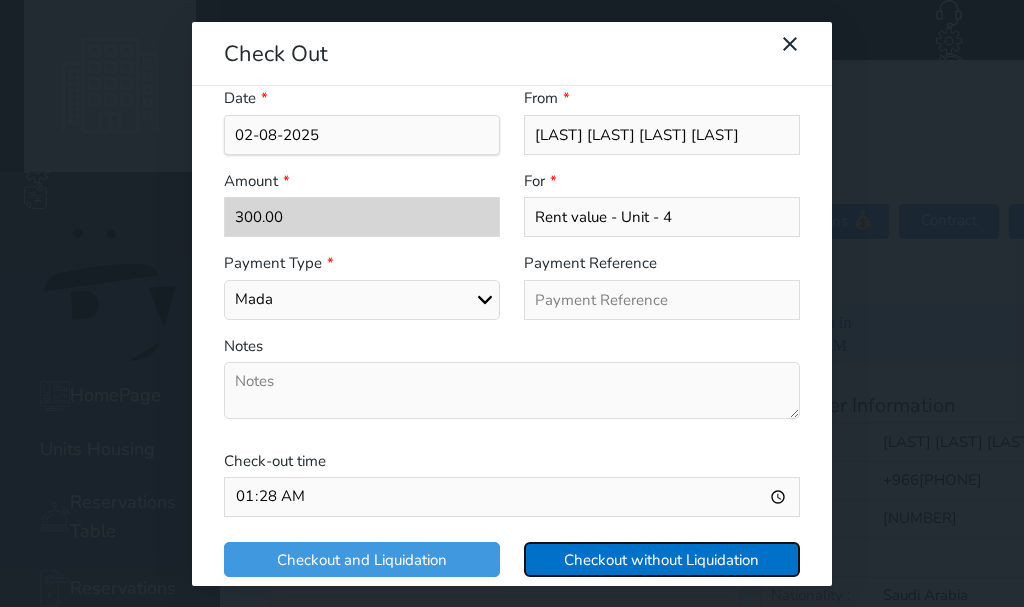 click on "Checkout without Liquidation" at bounding box center (662, 559) 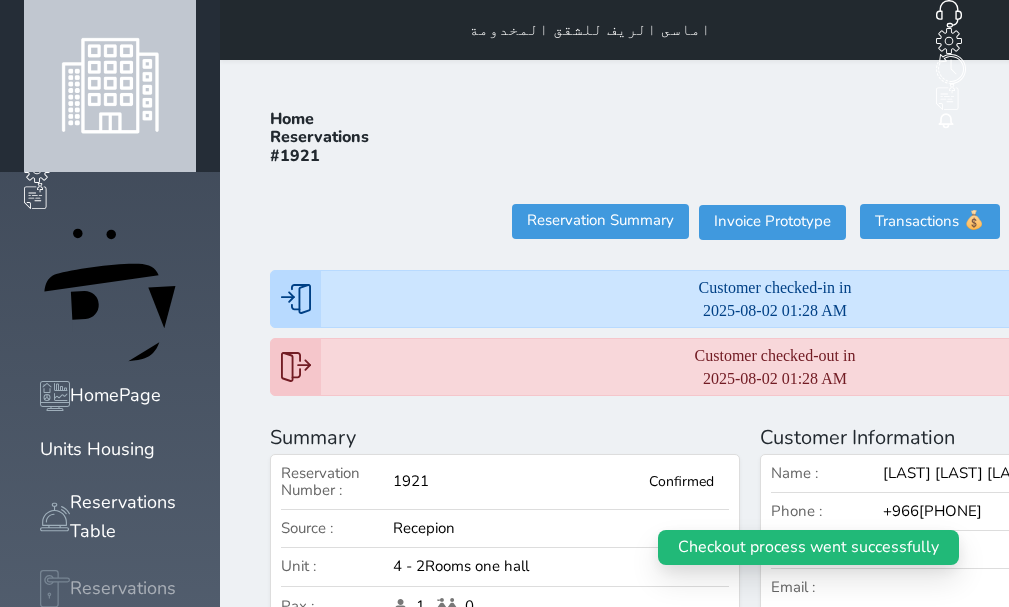 click 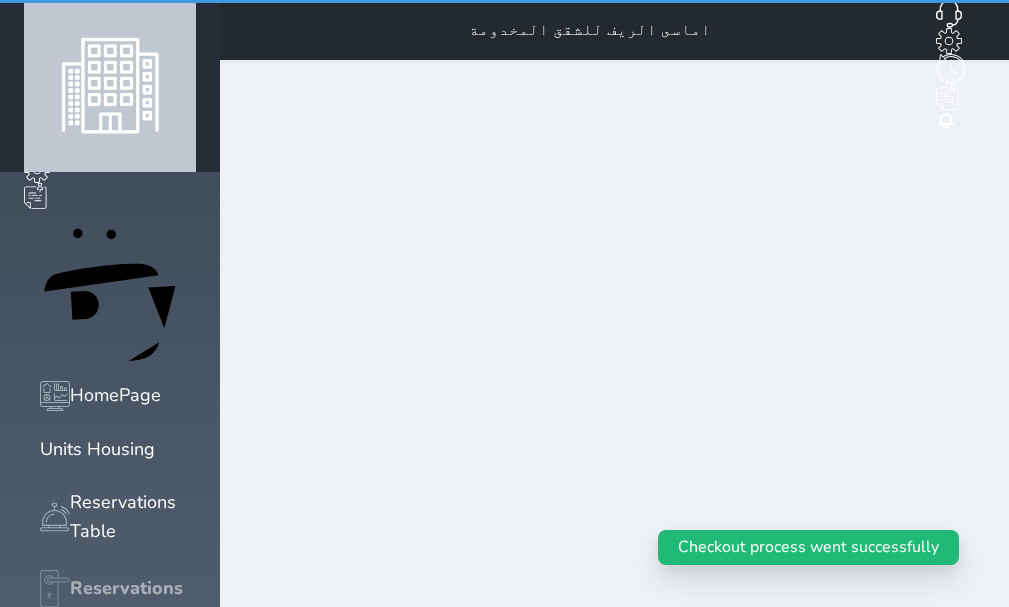 select on "open_all" 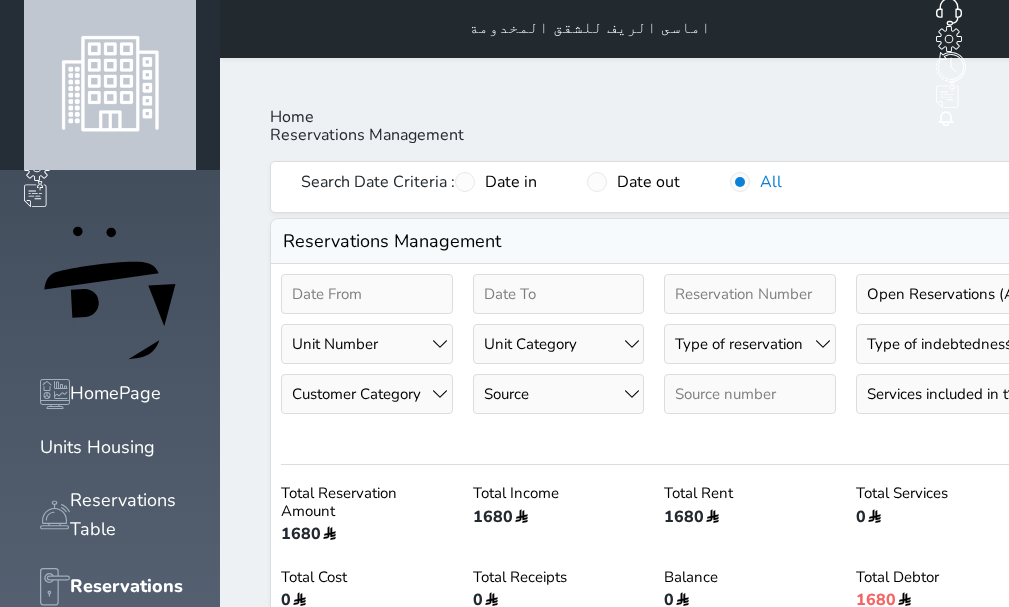 scroll, scrollTop: 0, scrollLeft: 0, axis: both 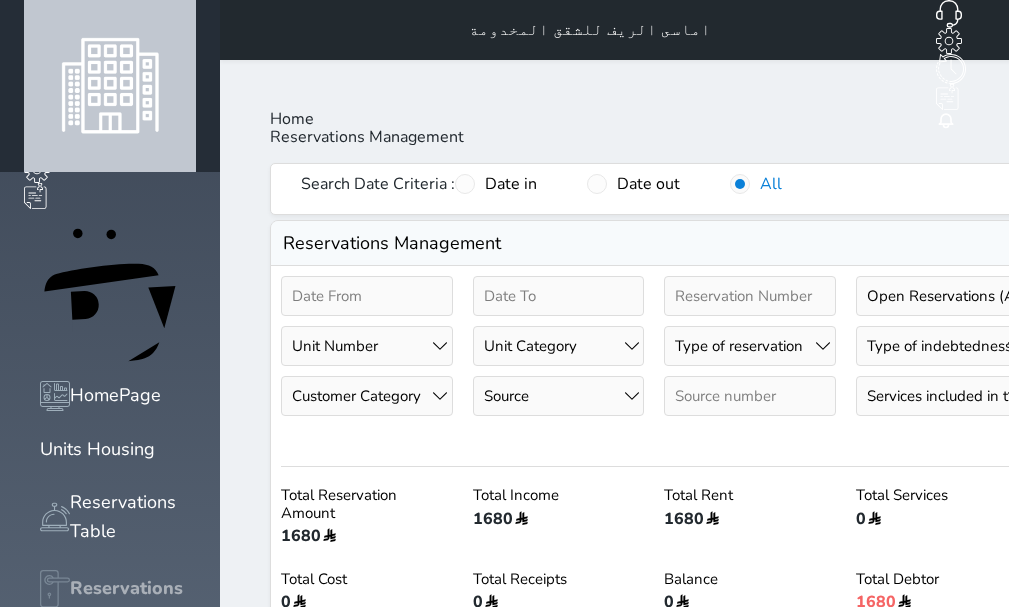 click on "Reservations" at bounding box center [126, 588] 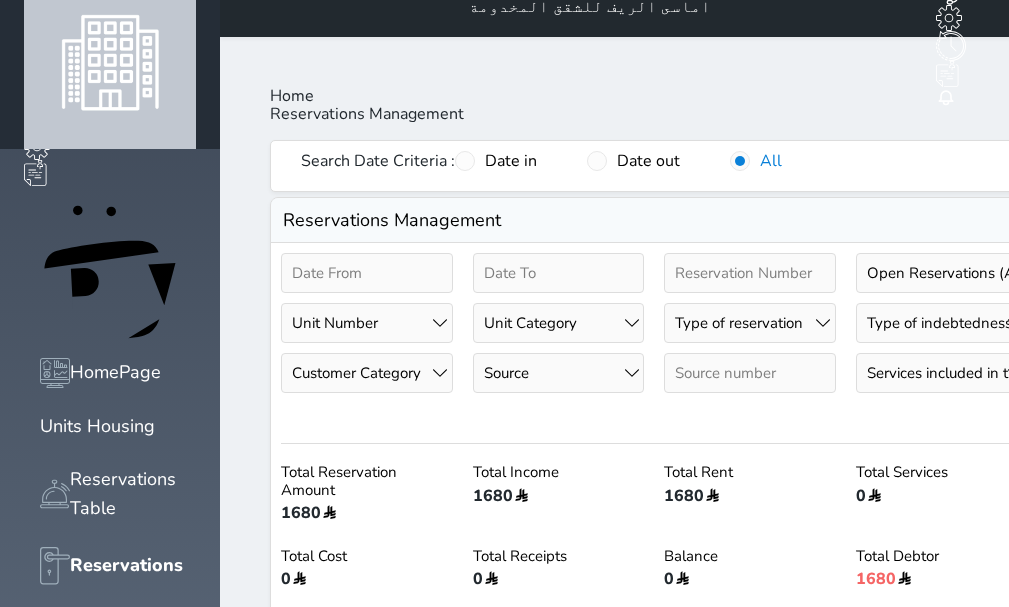 scroll, scrollTop: 0, scrollLeft: 0, axis: both 